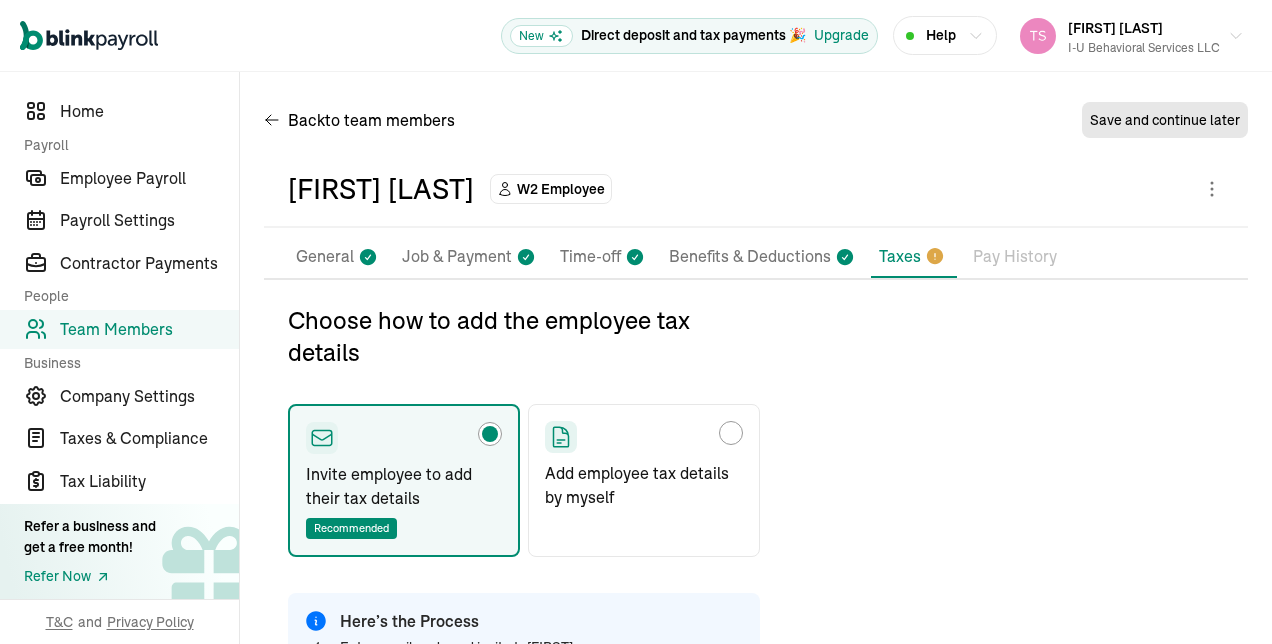 scroll, scrollTop: 0, scrollLeft: 0, axis: both 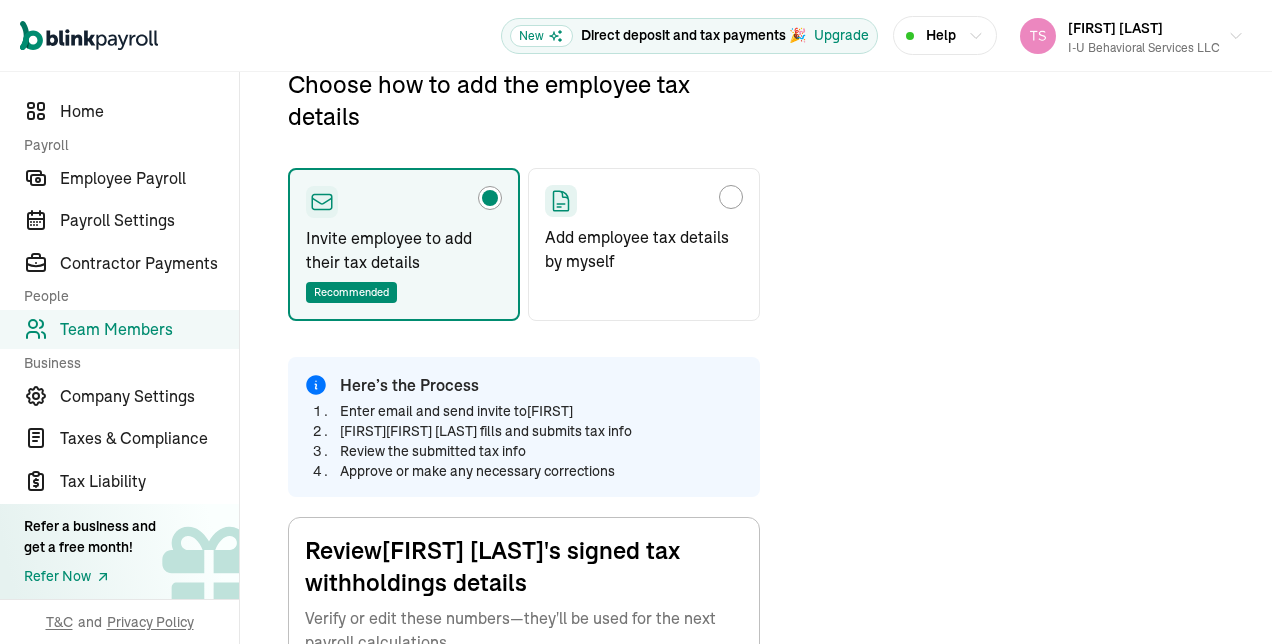 click on "Choose how to add the employee tax details Invite employee to add their tax details Recommended Add employee tax details by myself Here’s the Process Enter email and send invite to  [FIRST] [FIRST]  fills and submits tax info Review the submitted tax info Approve or make any necessary corrections Review  [FIRST]   [LAST] 's signed tax withholdings details Verify or edit these numbers—they'll be used for the next payroll calculations. Personal information SSN: [SSN] Employee home address: [NUMBER] [STREET] [CITY] , [STATE] [POSTAL_CODE] Federal Tax Withholdings Filing Status Single or Married filing separately Select an item Single or Married filing separately Married filing jointly or Qualifying surviving spouse Head of household Nonresident Alien 'S'-single or married filing separately, 'M'-married filing jointly or qualifying surviving spouse, 'H'-head of household, or 'NRA'-nonresident alien. Multiple jobs Yes   Yes No Household has two jobs in total Dependent Amount $ [AMOUNT] [AMOUNT] $ Other Income $ [AMOUNT] [AMOUNT] $ [AMOUNT]" at bounding box center [756, 1062] 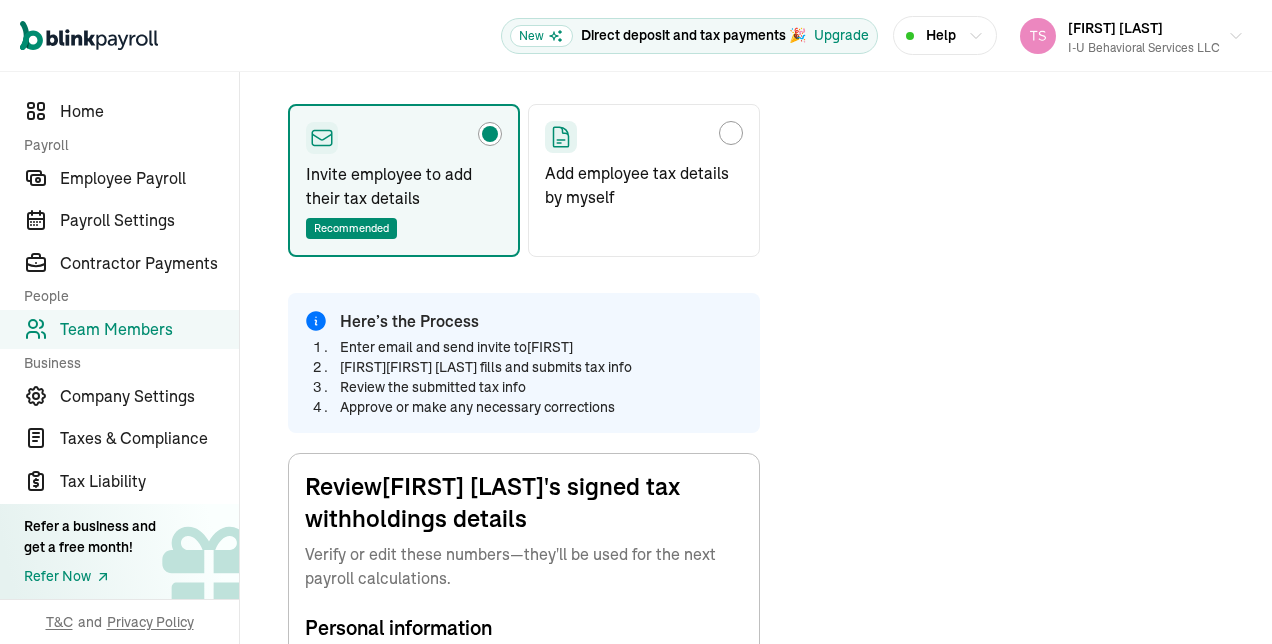 scroll, scrollTop: 306, scrollLeft: 0, axis: vertical 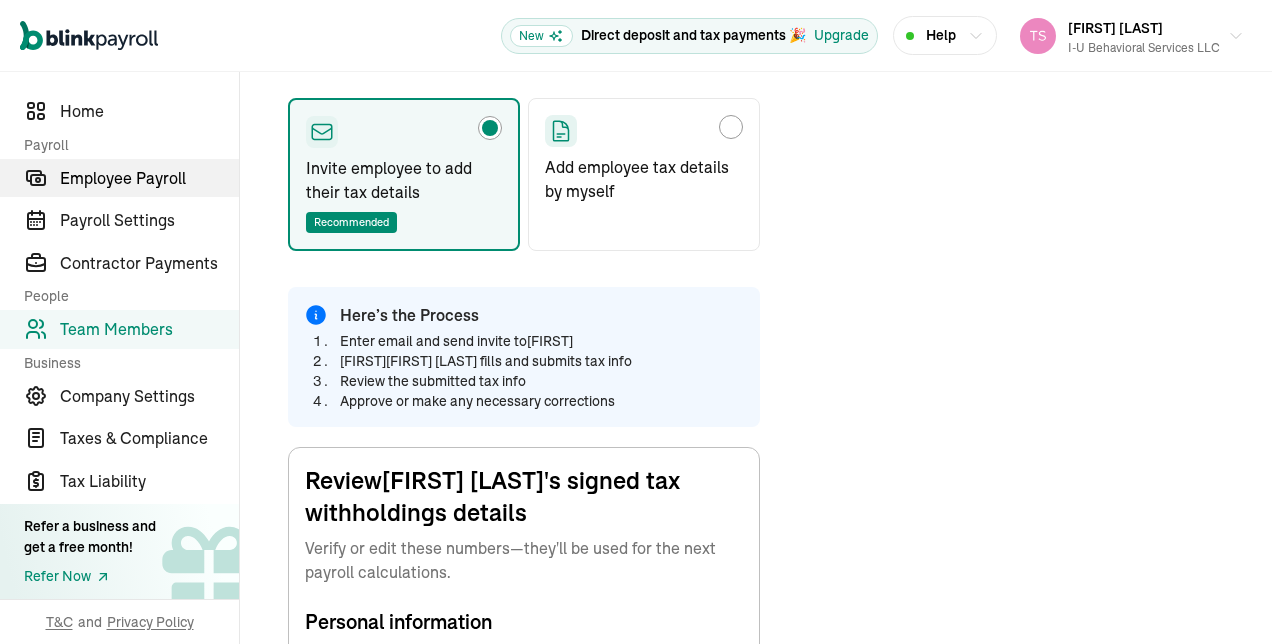 click on "Employee Payroll" at bounding box center [149, 178] 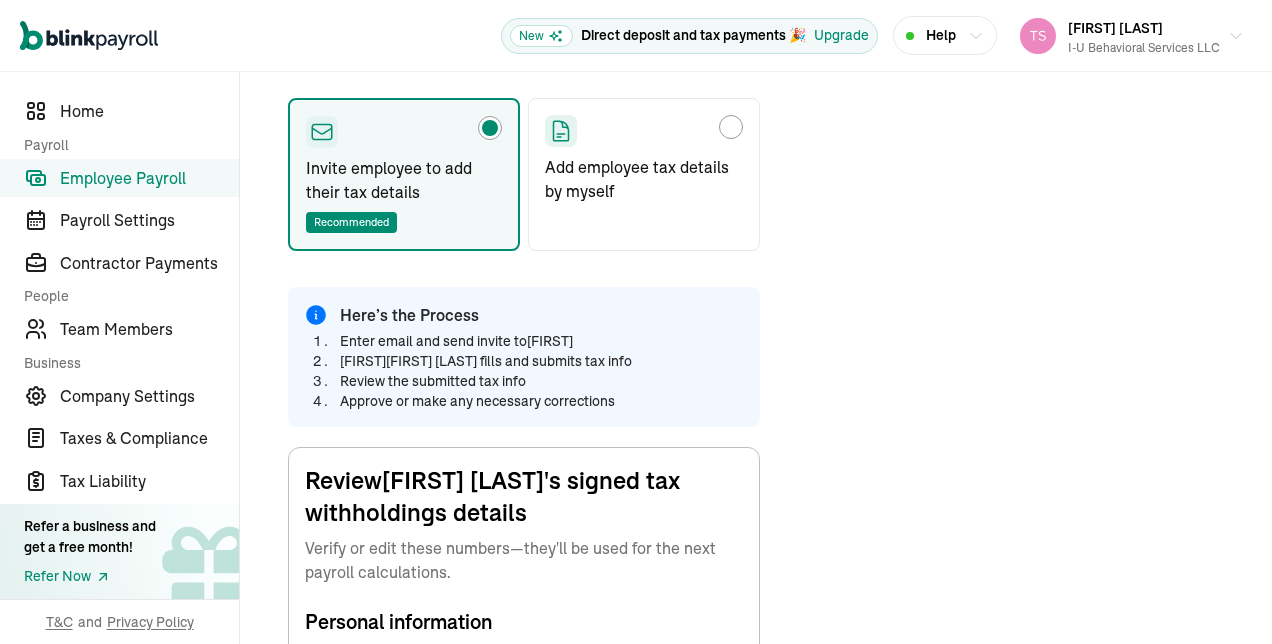 scroll, scrollTop: 0, scrollLeft: 0, axis: both 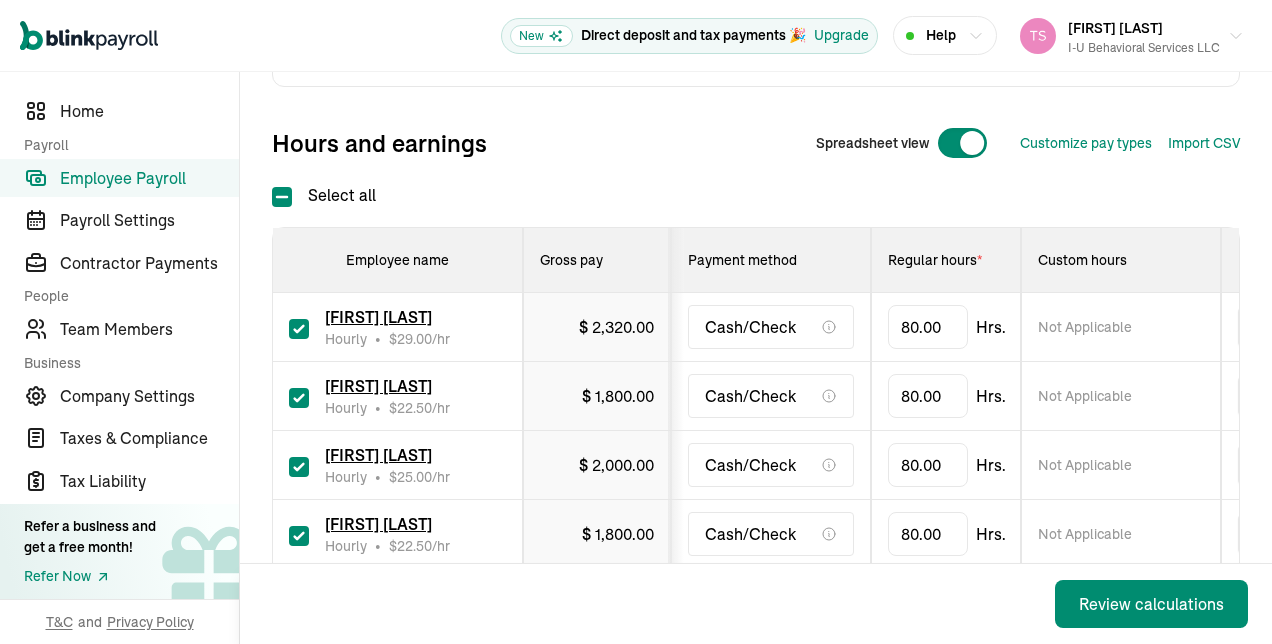 click at bounding box center [299, 329] 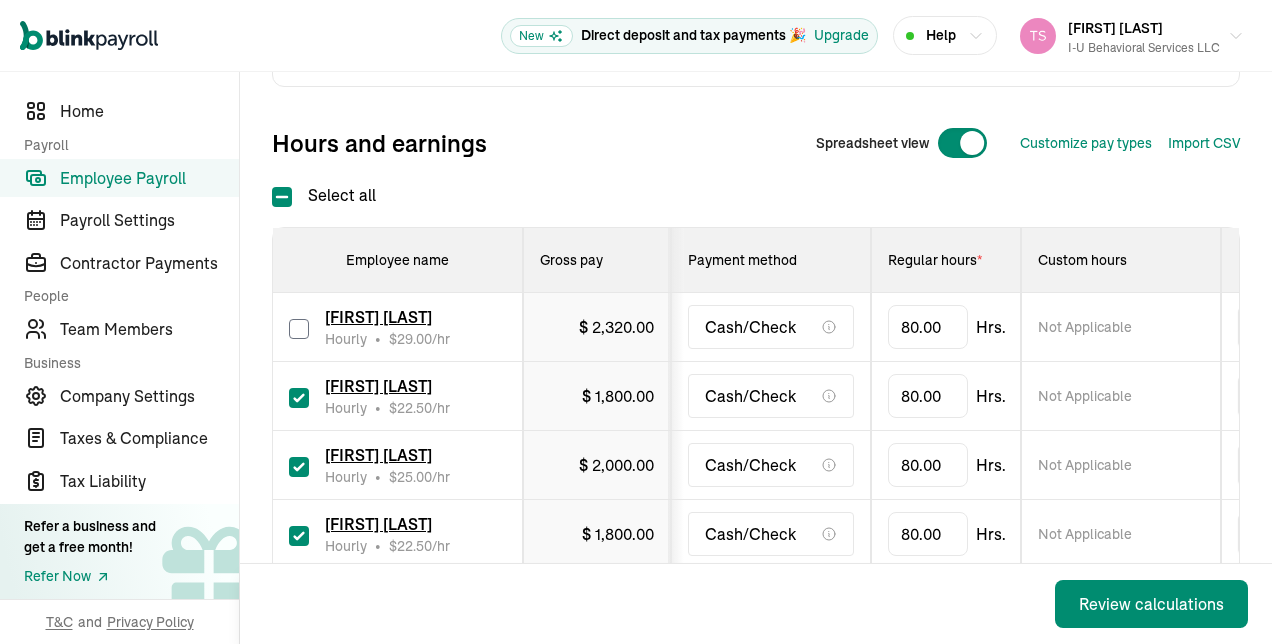 checkbox on "false" 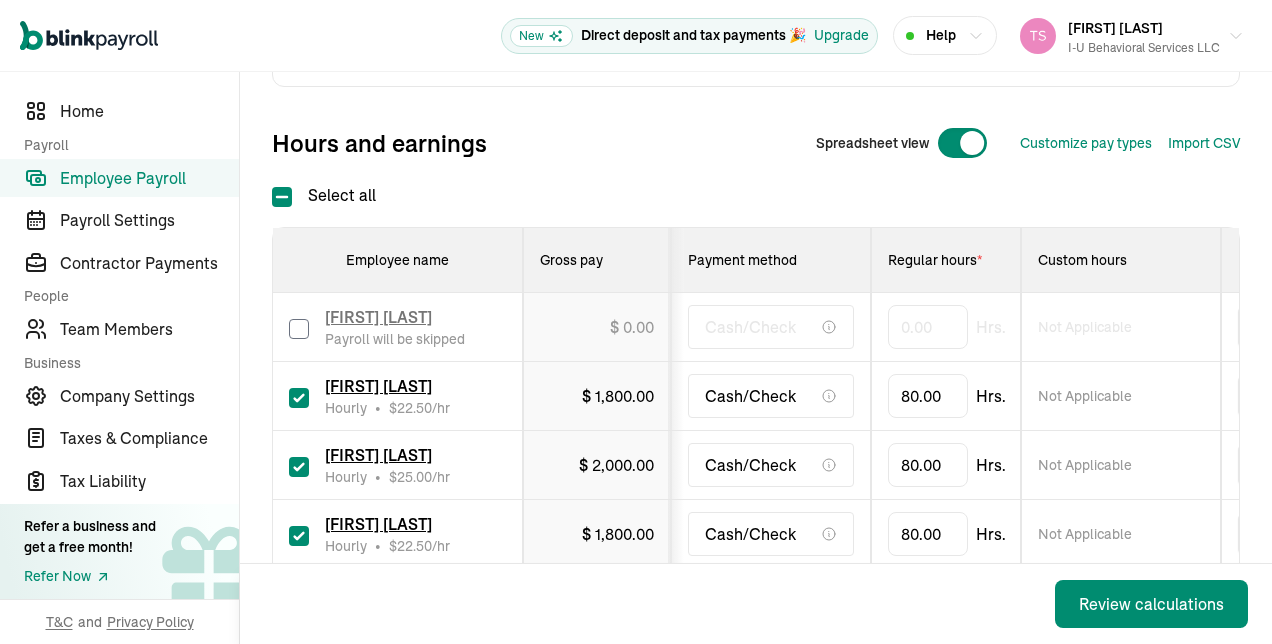 click at bounding box center (299, 398) 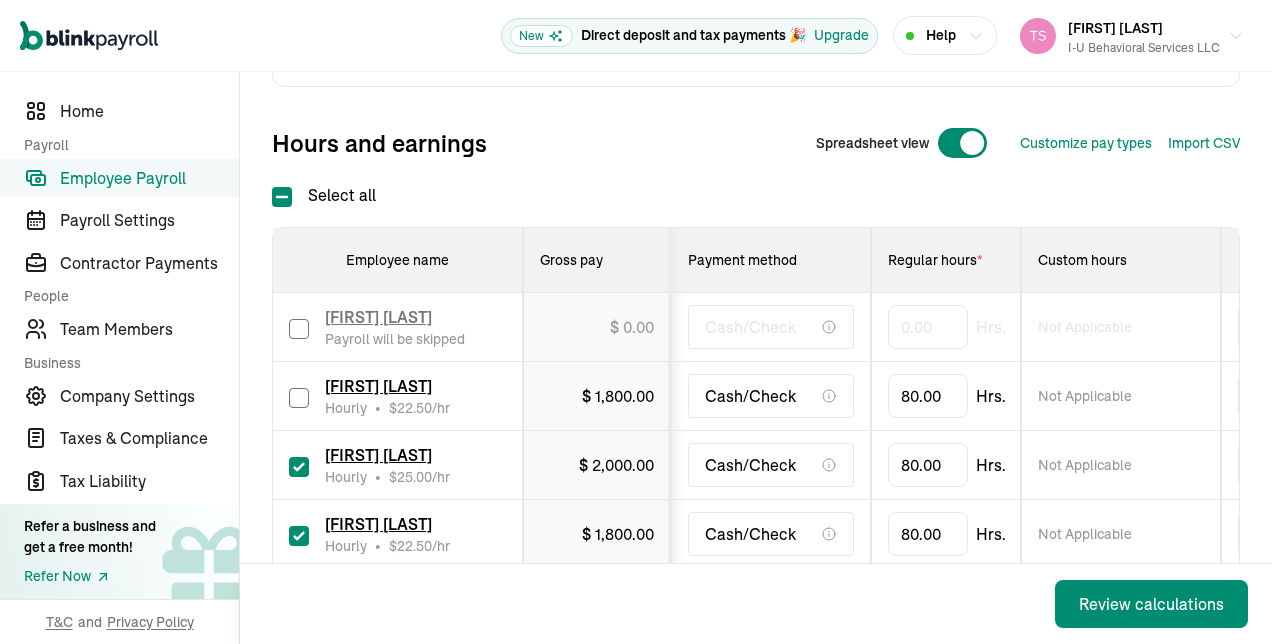 checkbox on "false" 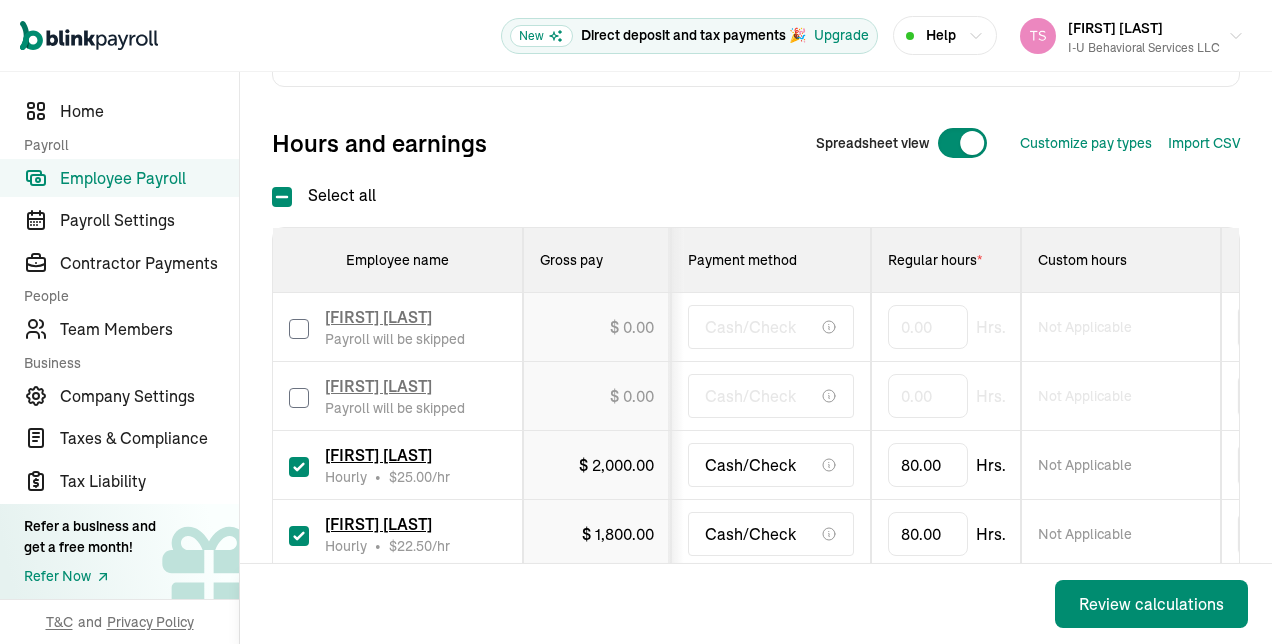 click at bounding box center [299, 467] 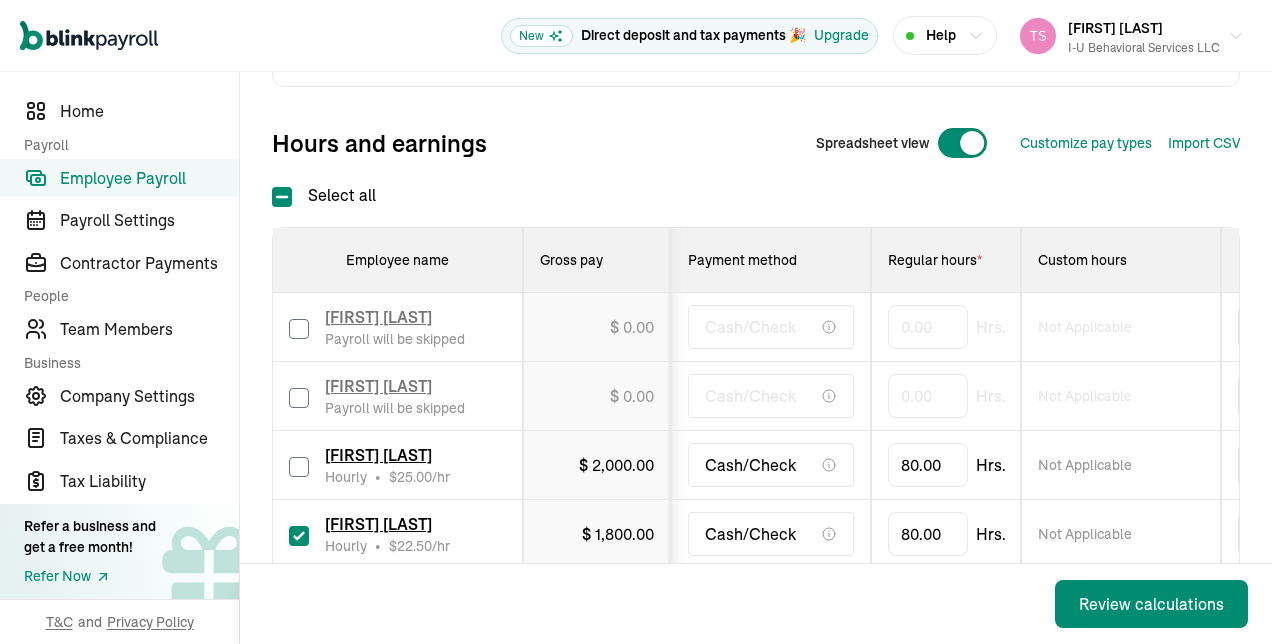 checkbox on "false" 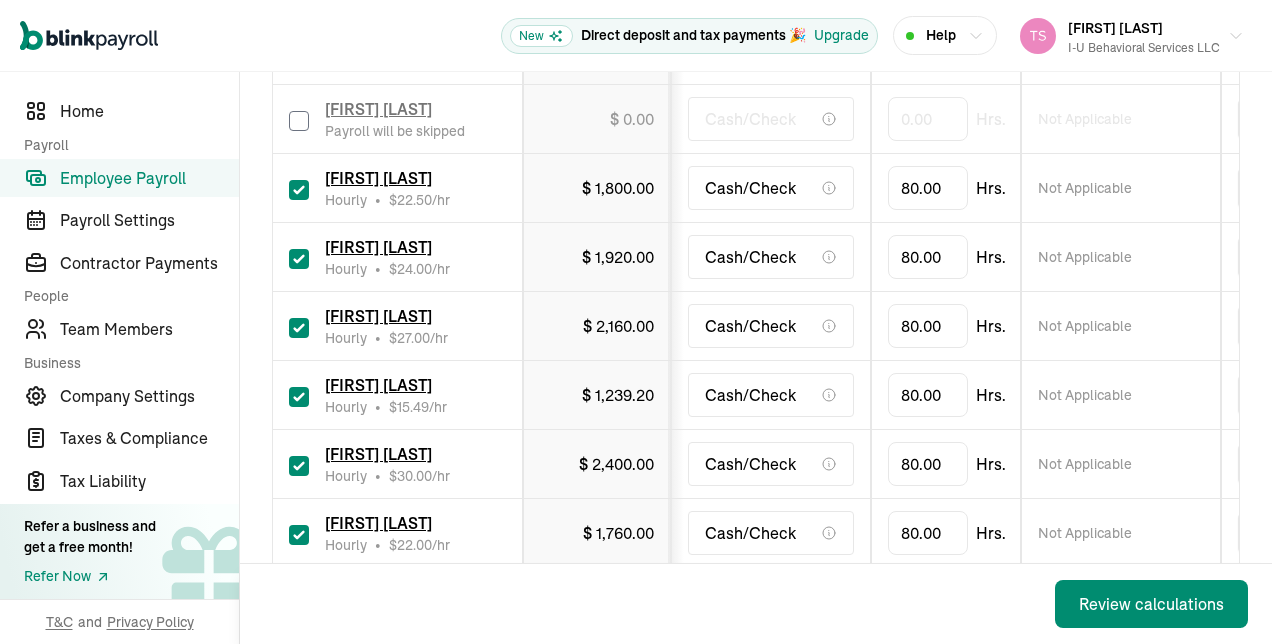 scroll, scrollTop: 554, scrollLeft: 0, axis: vertical 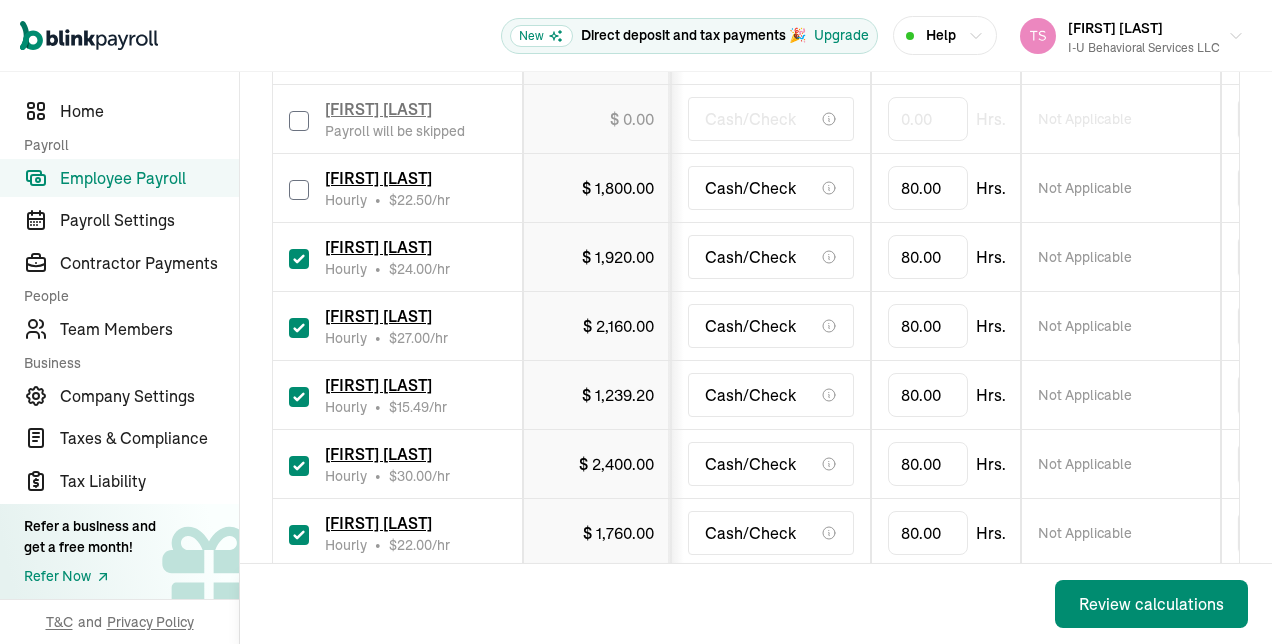 checkbox on "false" 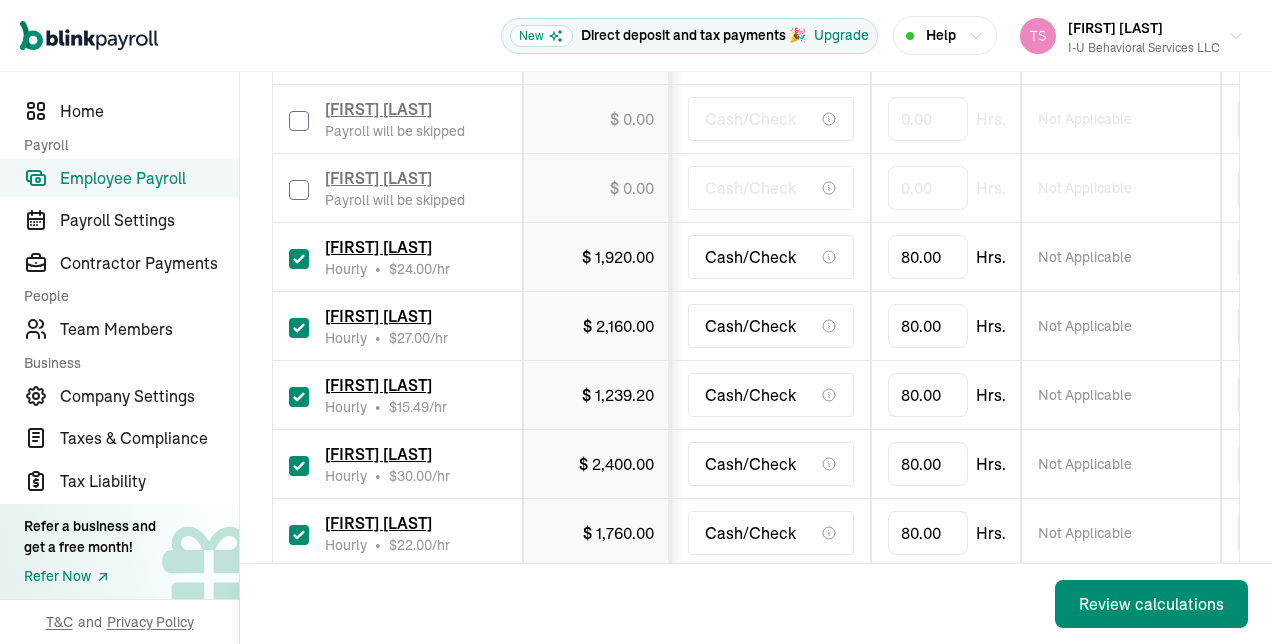 type on "0.00" 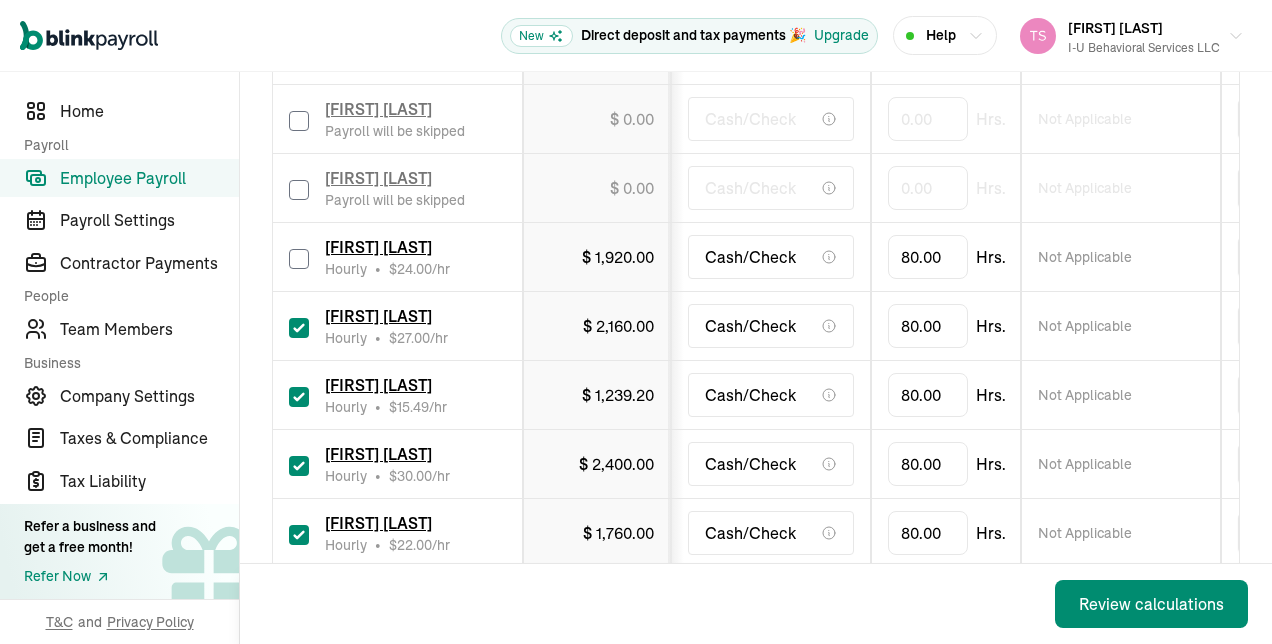 checkbox on "false" 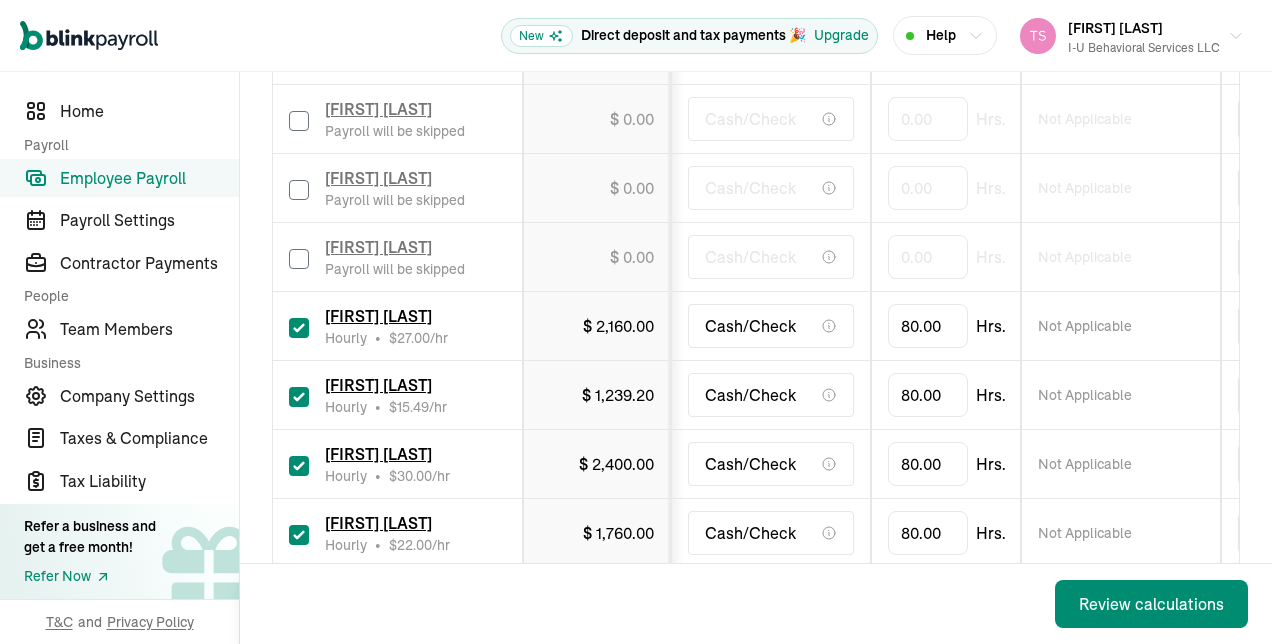 click at bounding box center (299, 328) 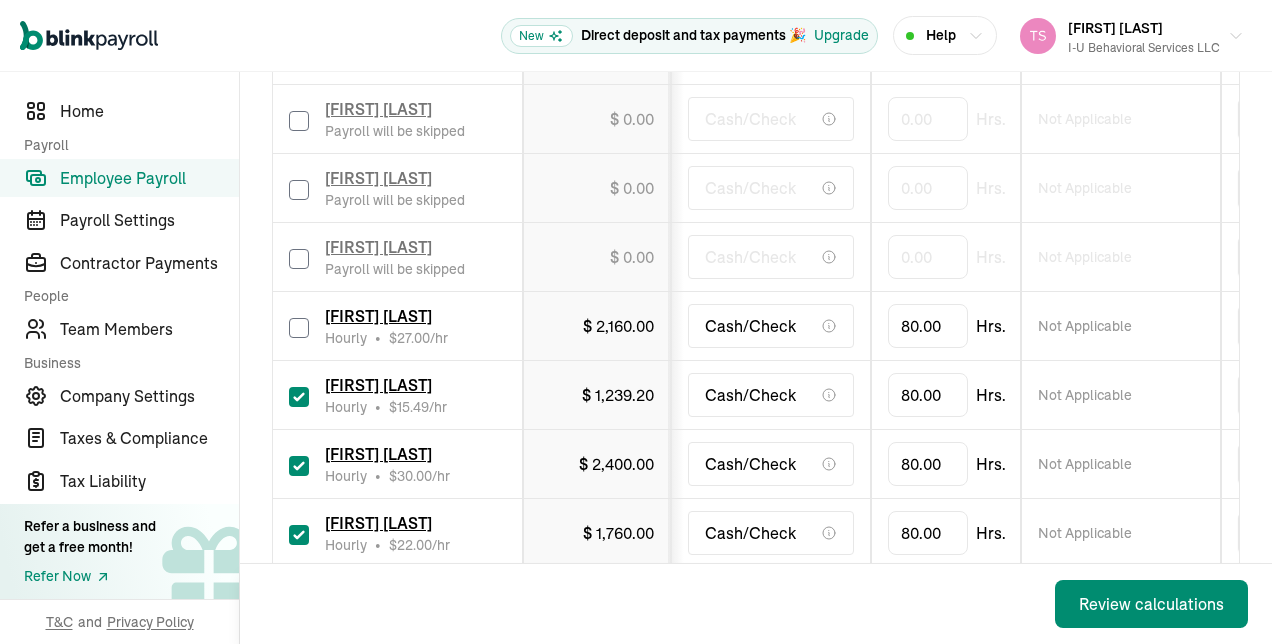 checkbox on "false" 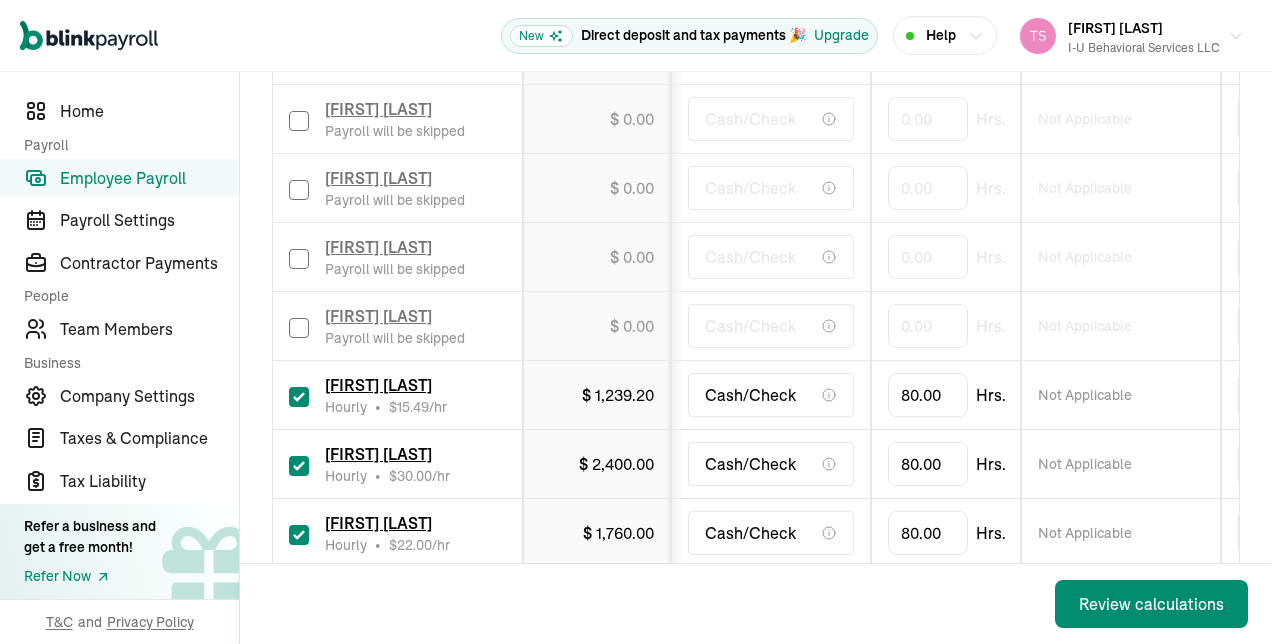 click at bounding box center [299, 397] 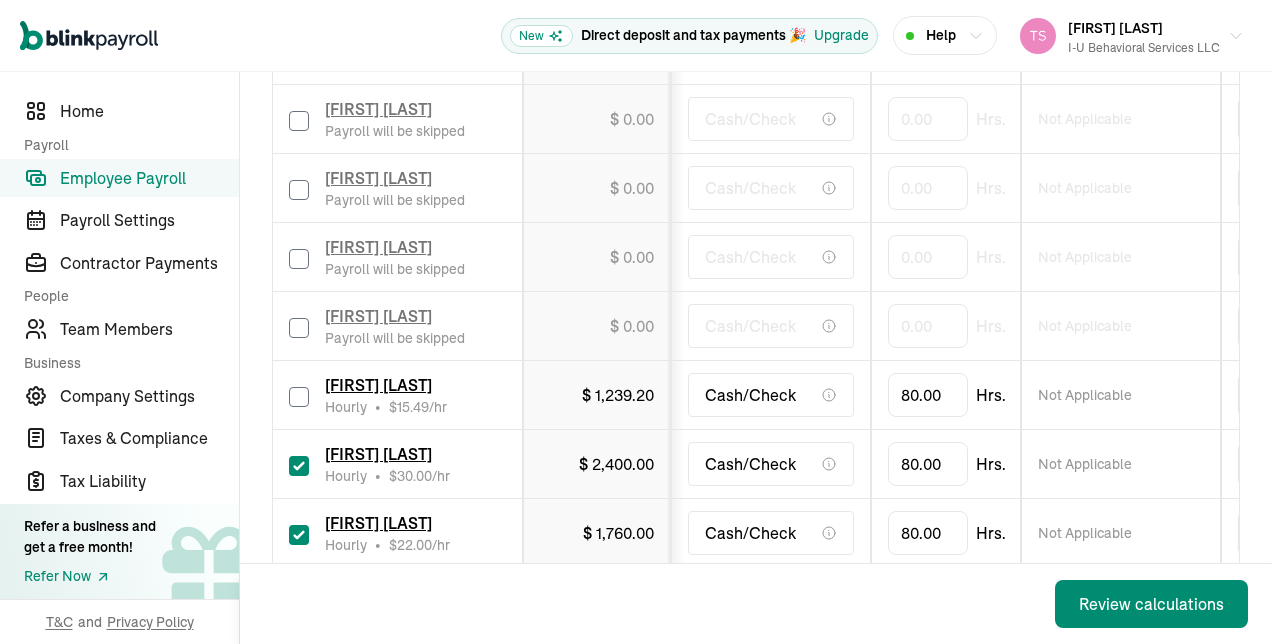 checkbox on "false" 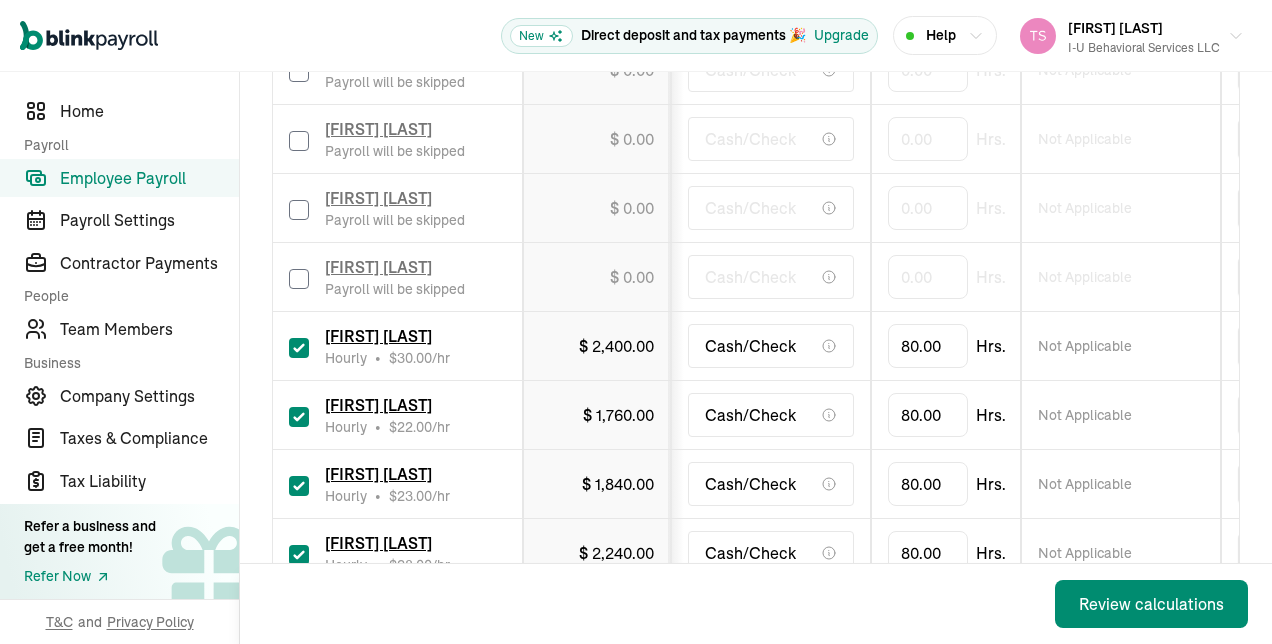 scroll, scrollTop: 673, scrollLeft: 0, axis: vertical 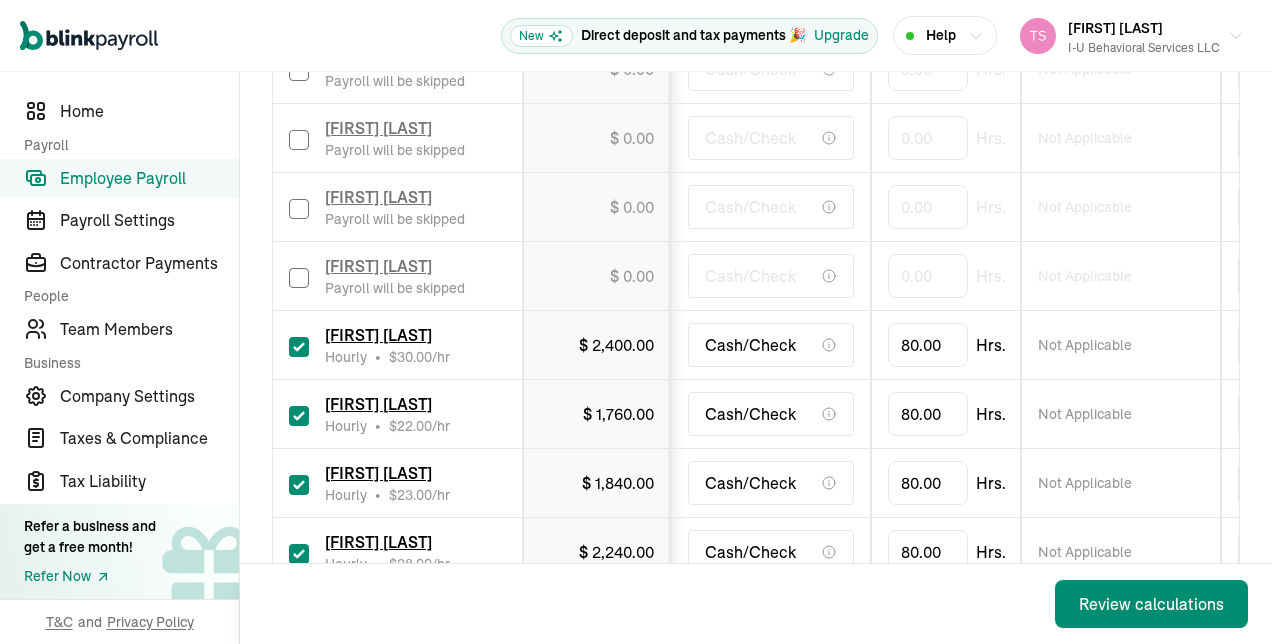 click at bounding box center [299, 347] 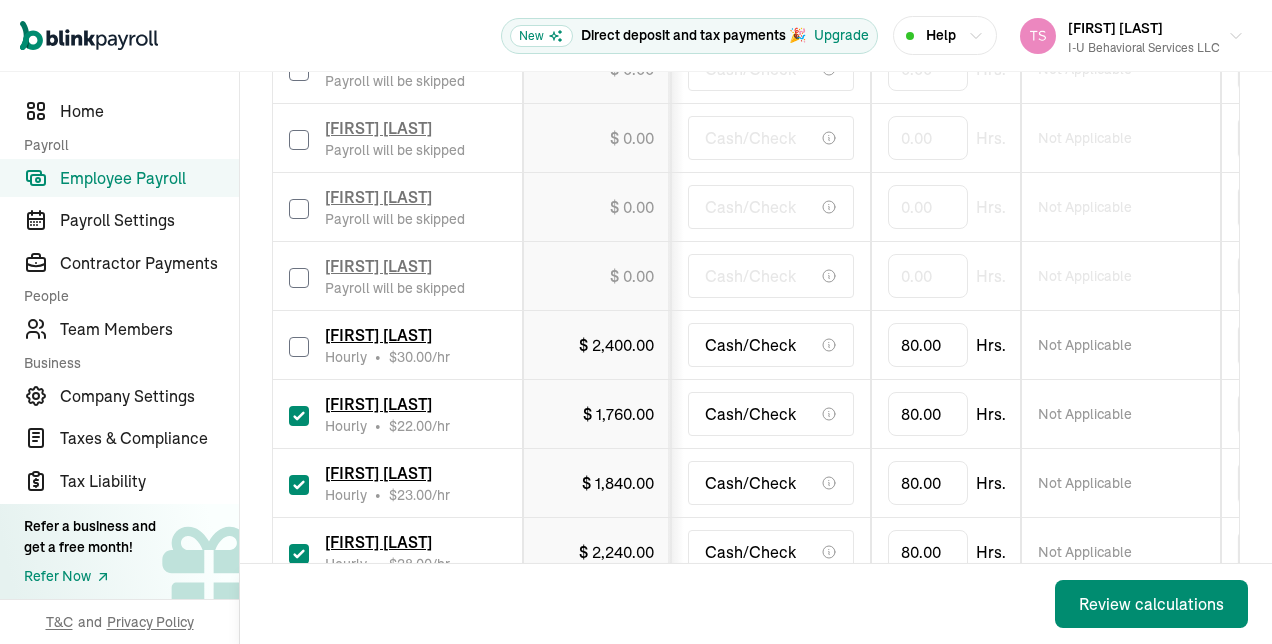 checkbox on "false" 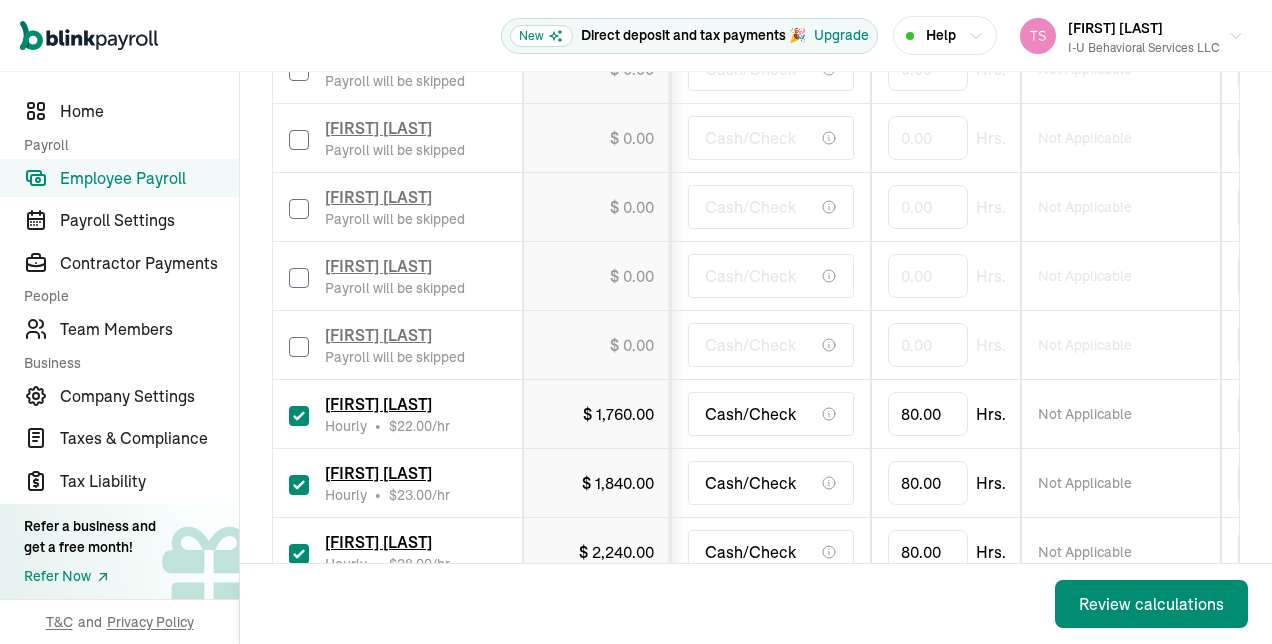 click at bounding box center (299, 416) 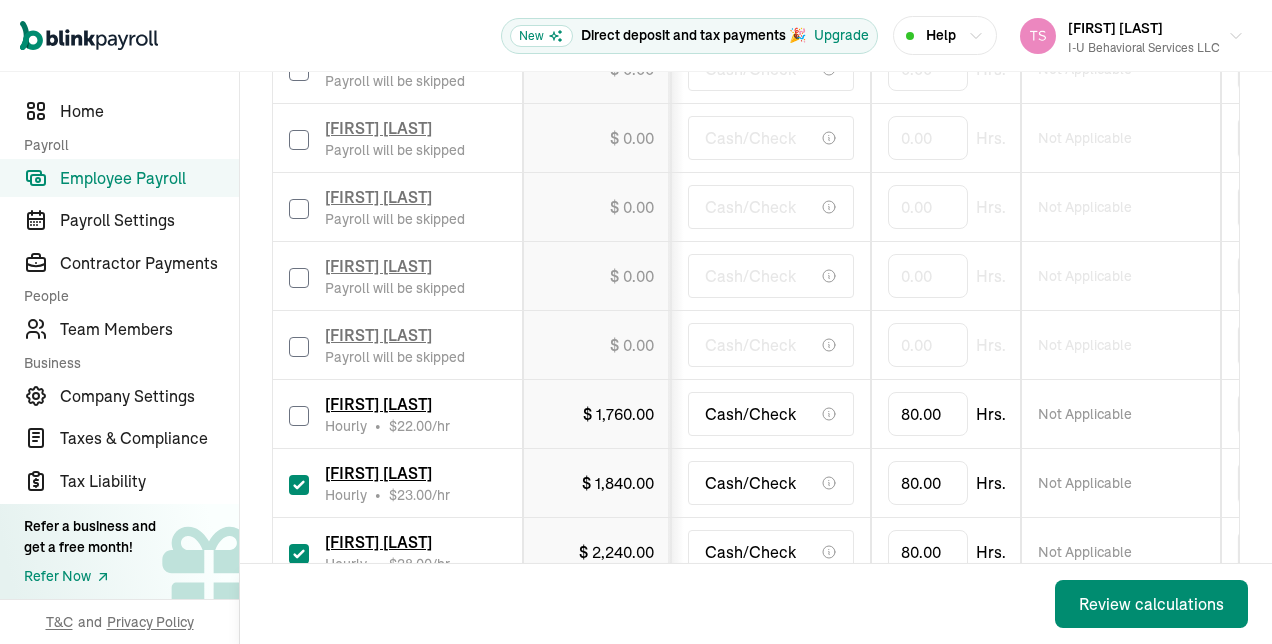 checkbox on "false" 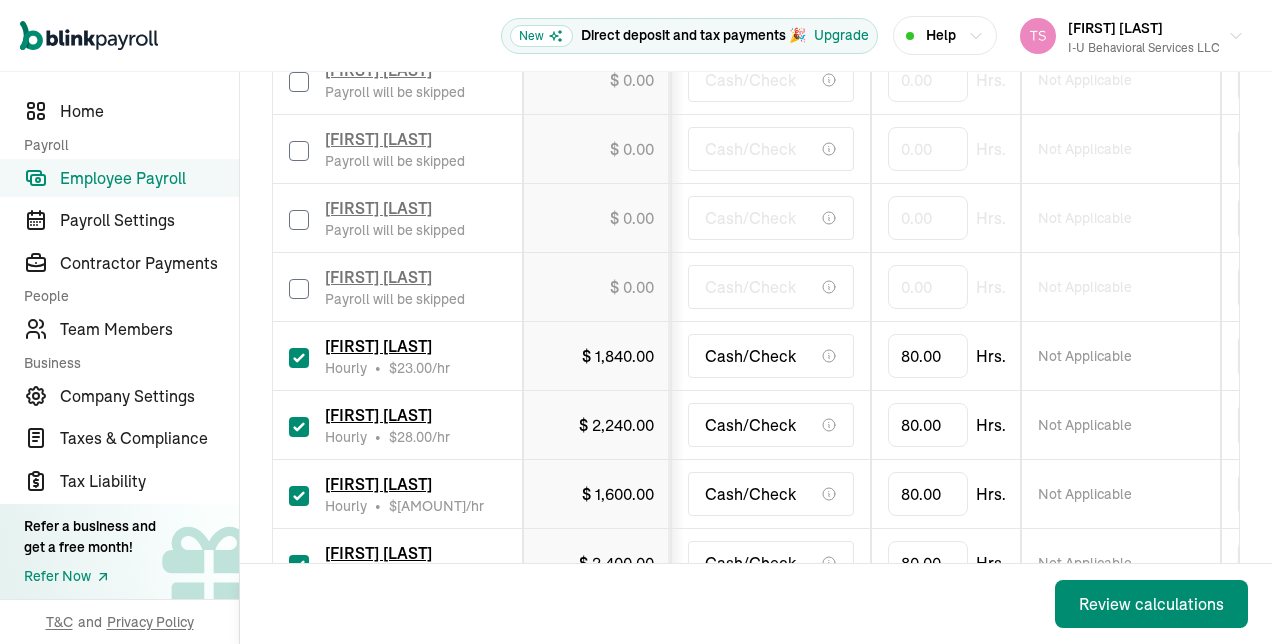scroll, scrollTop: 807, scrollLeft: 0, axis: vertical 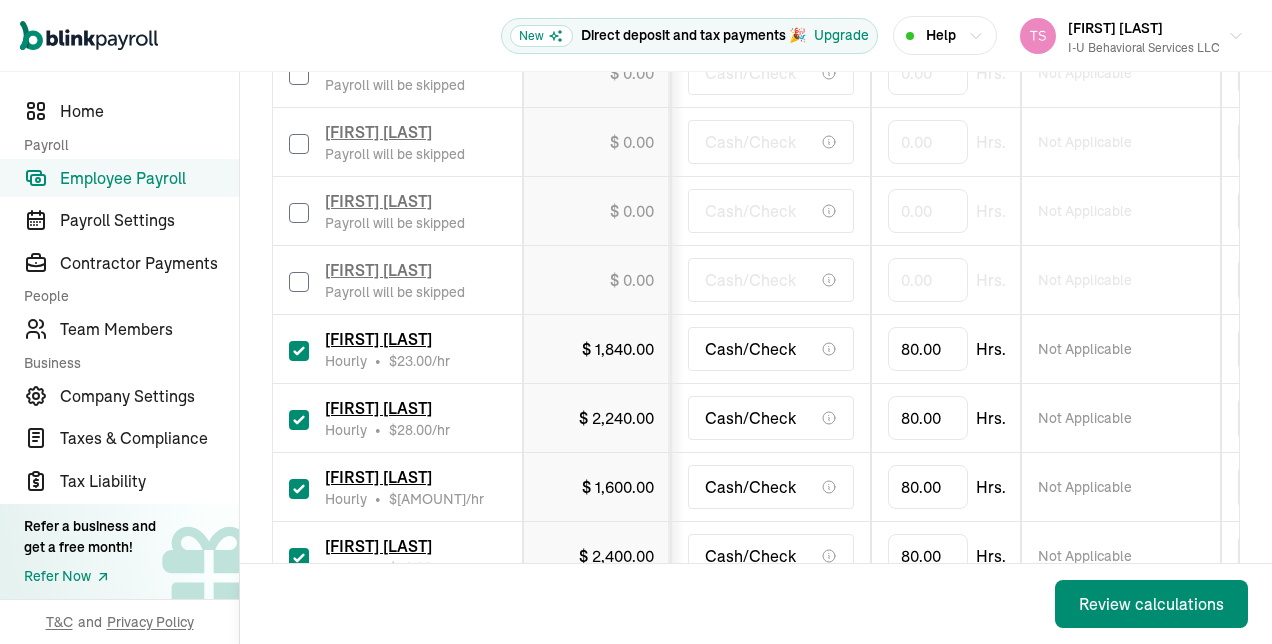 click at bounding box center [299, 351] 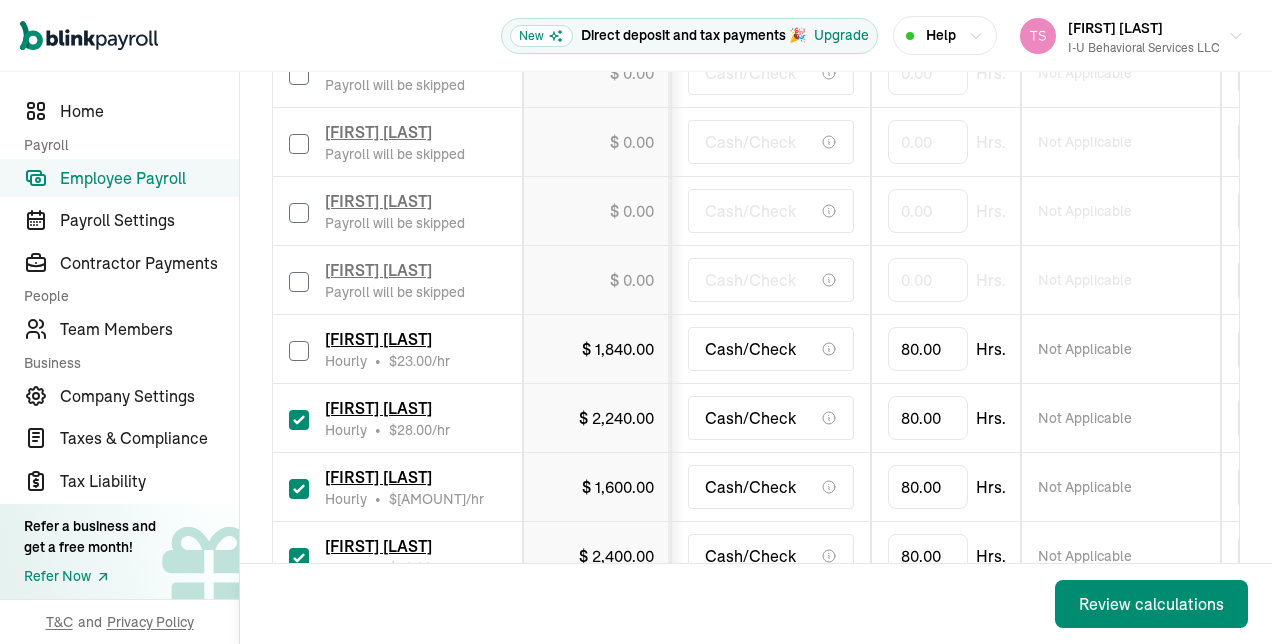 checkbox on "false" 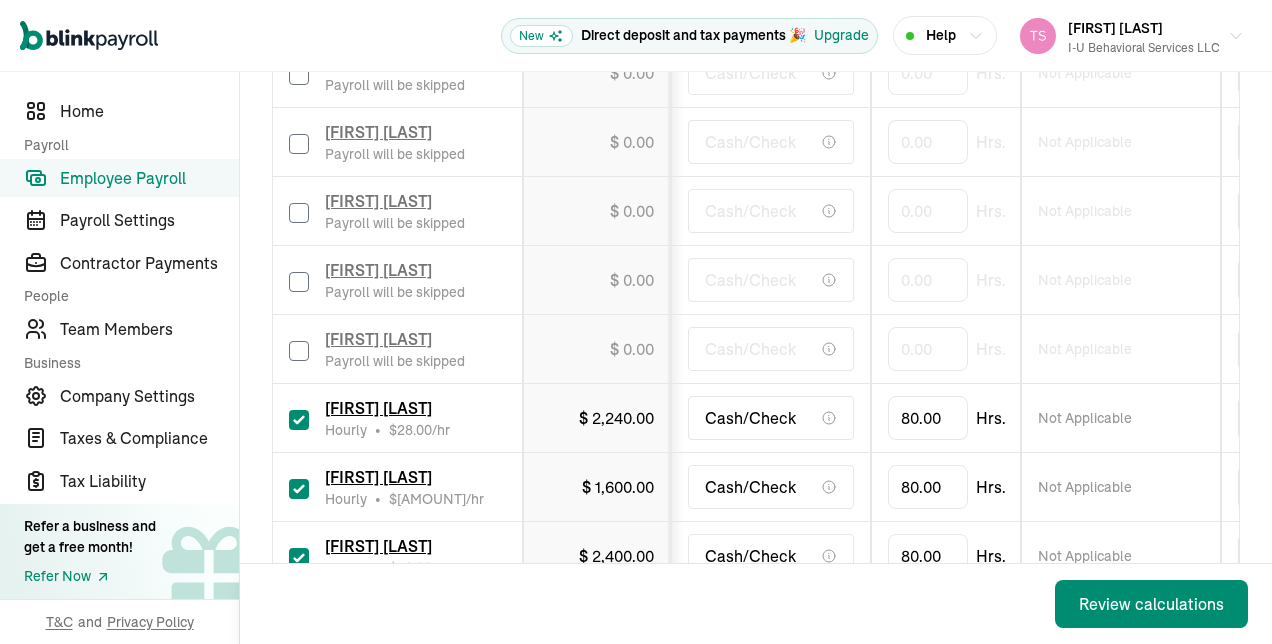 click on "[FIRST] [LAST] Hourly • $ [AMOUNT] /hr" at bounding box center [397, 418] 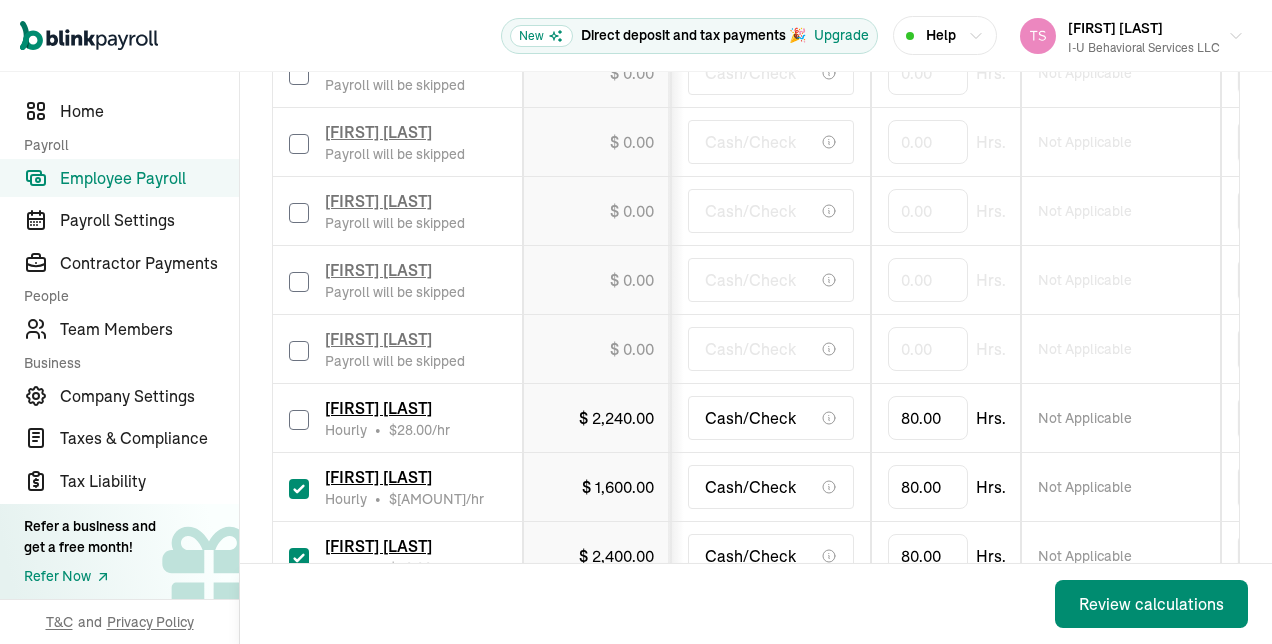checkbox on "false" 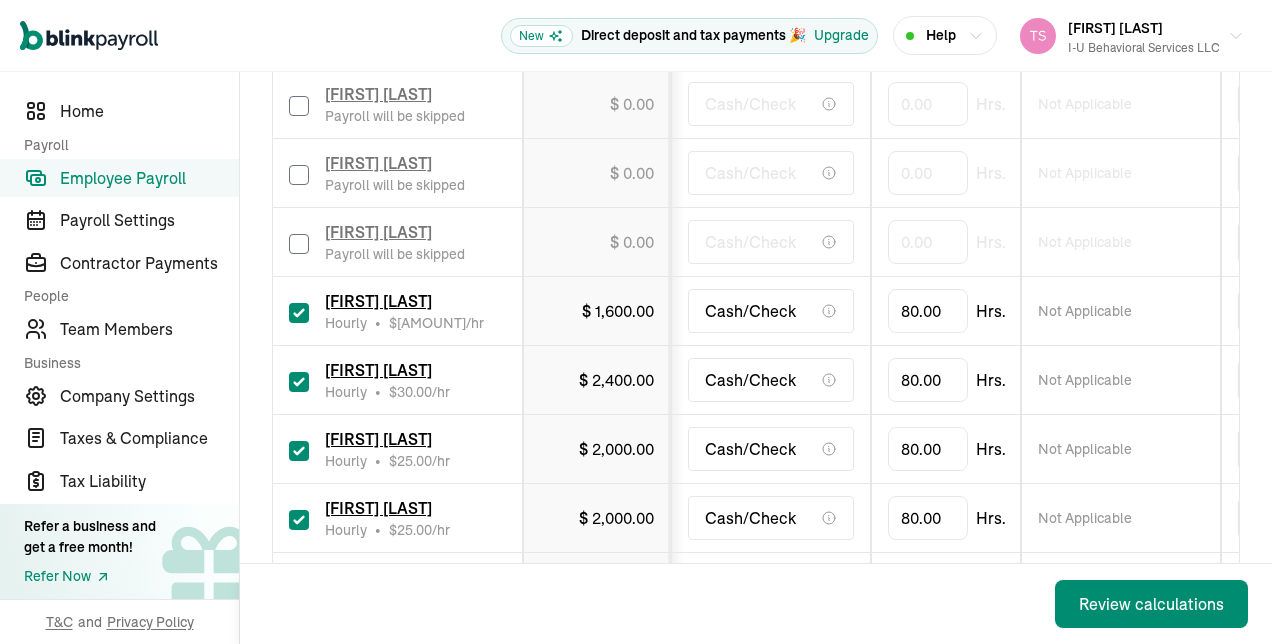 scroll, scrollTop: 1002, scrollLeft: 0, axis: vertical 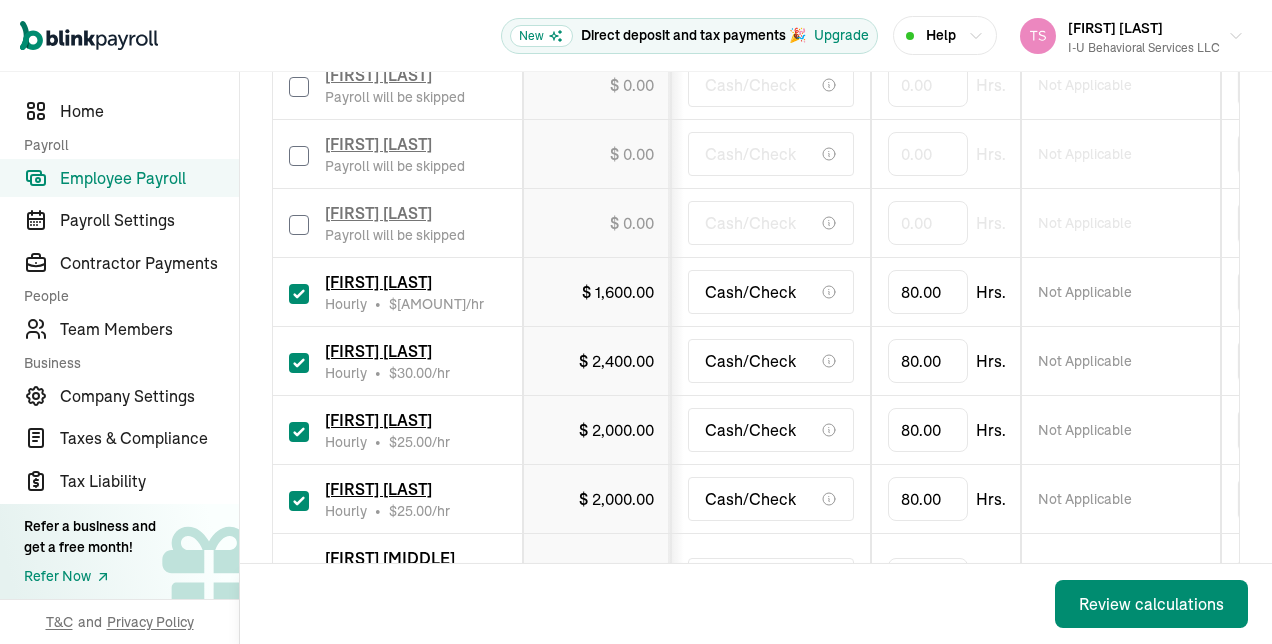 click at bounding box center [299, 294] 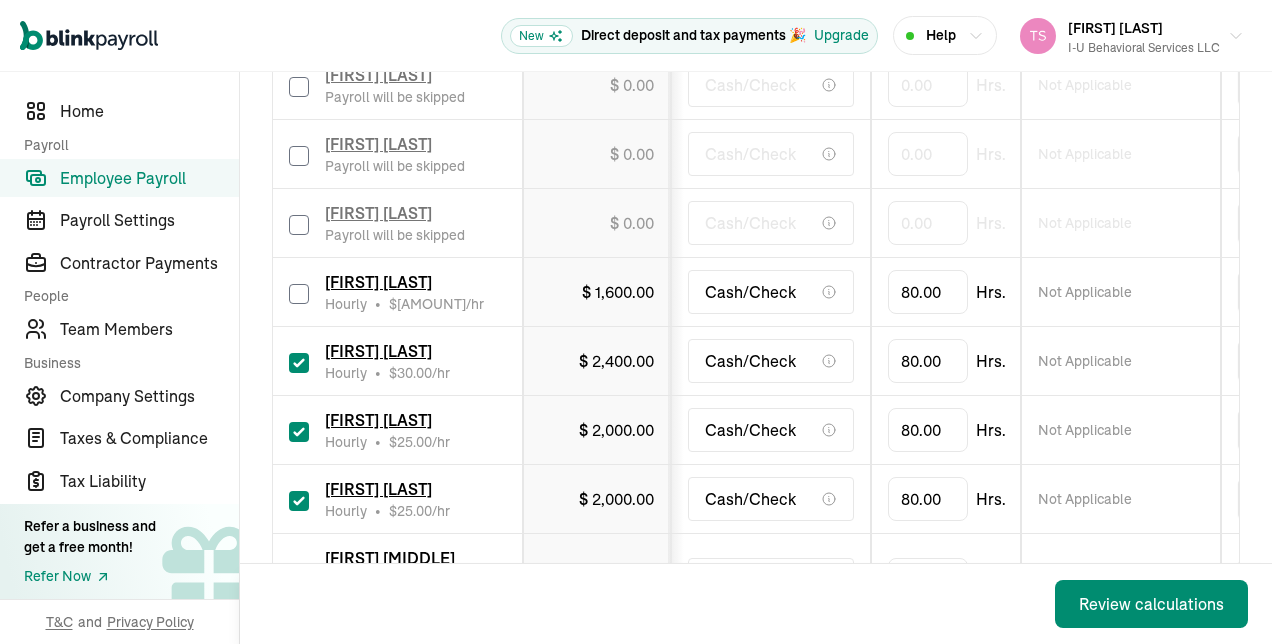 checkbox on "false" 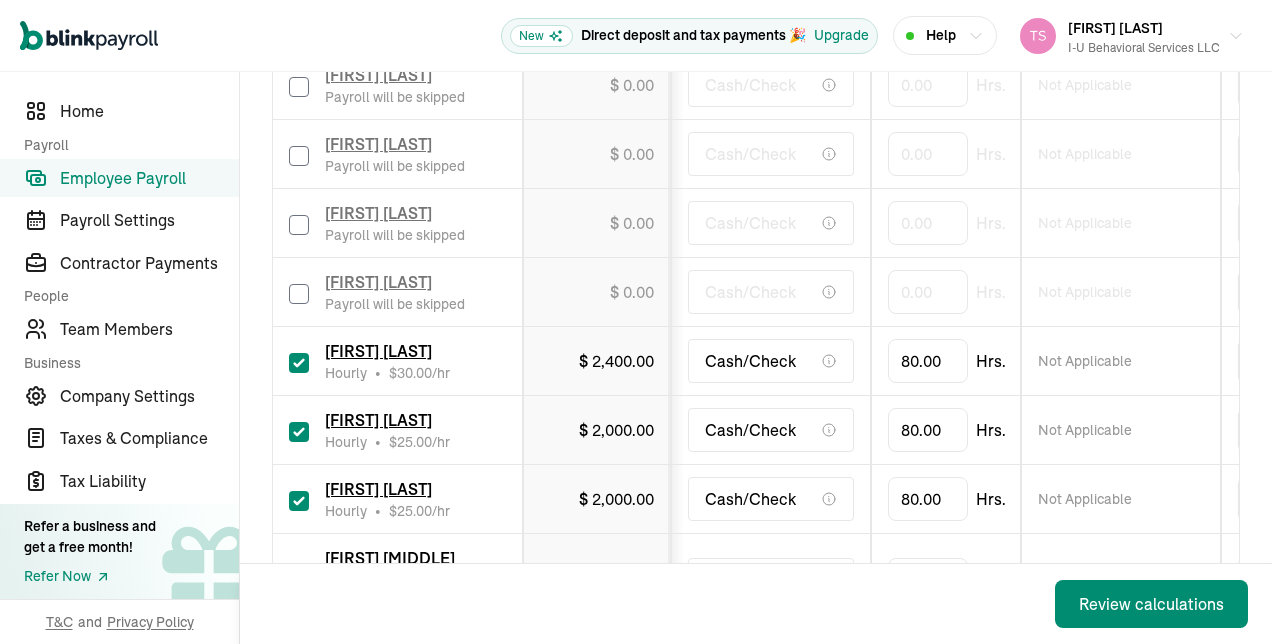 type on "0.00" 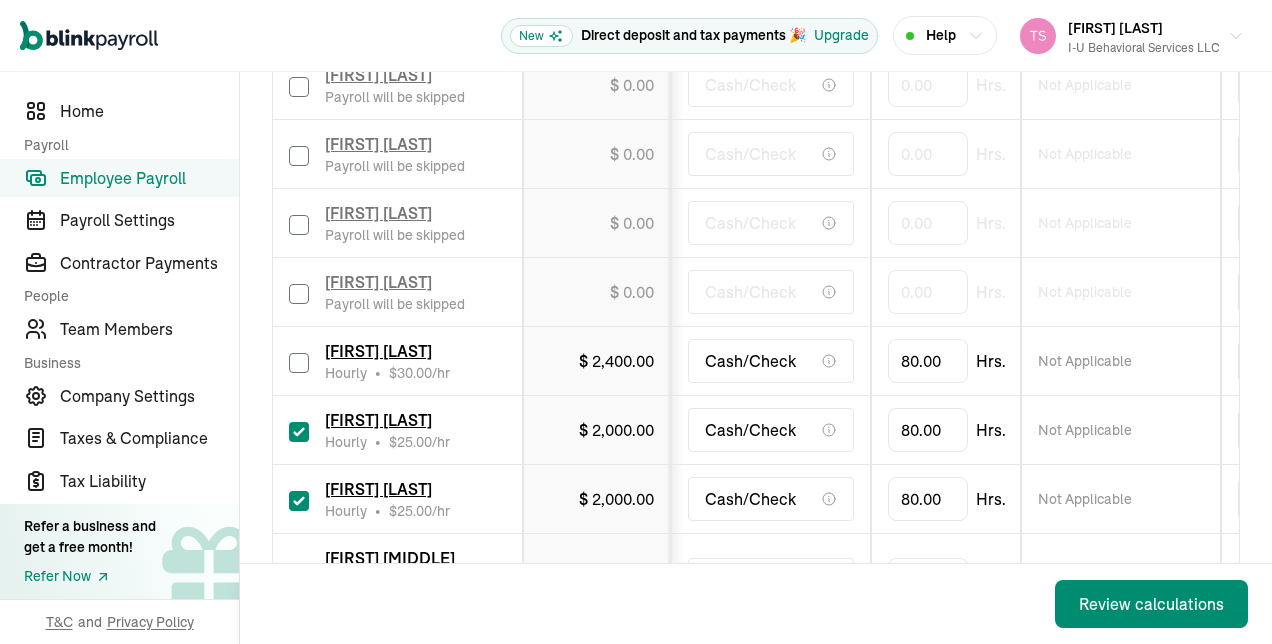 checkbox on "false" 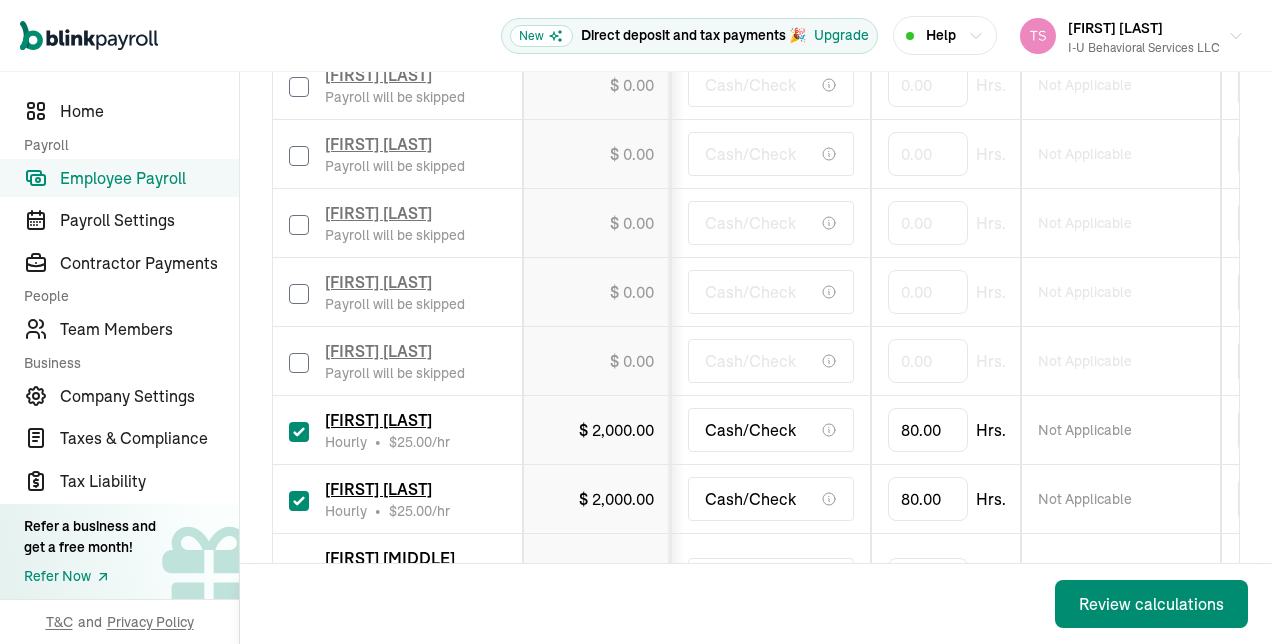 type on "0.00" 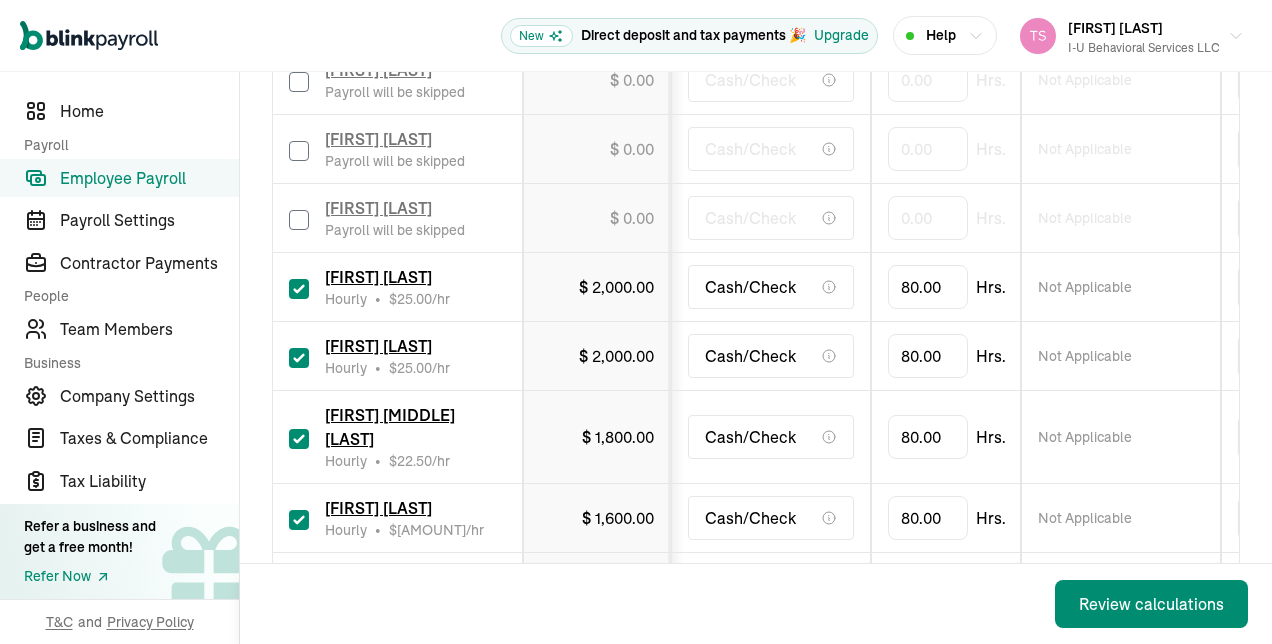 scroll, scrollTop: 1159, scrollLeft: 0, axis: vertical 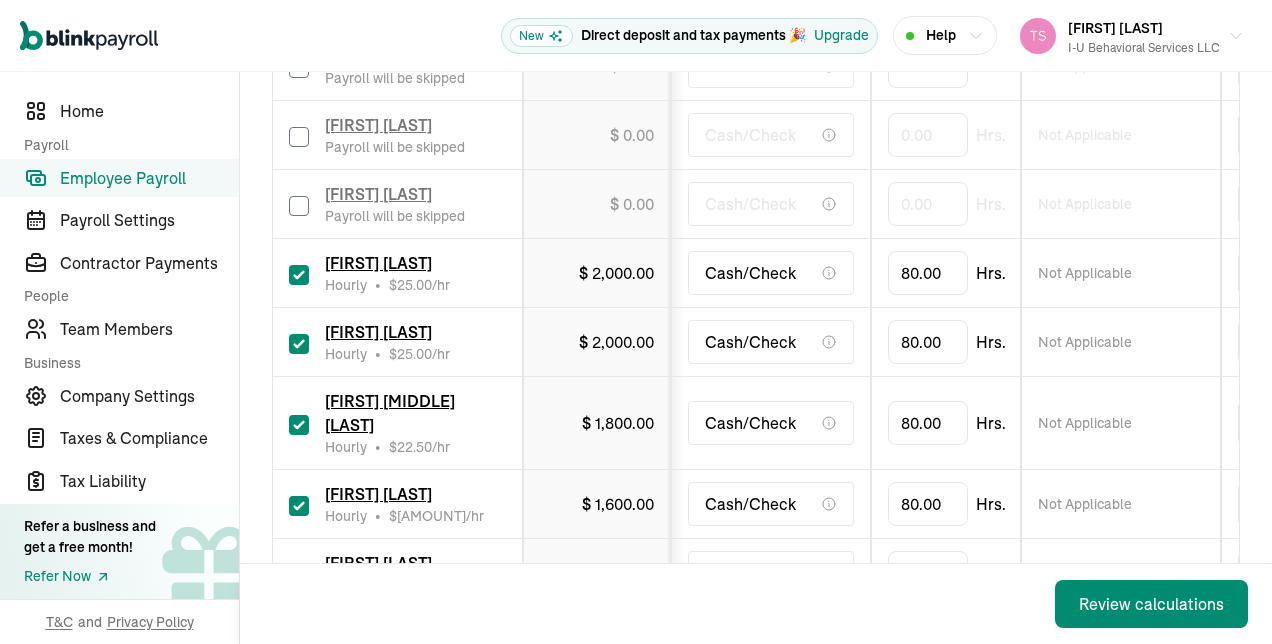 click at bounding box center [299, 275] 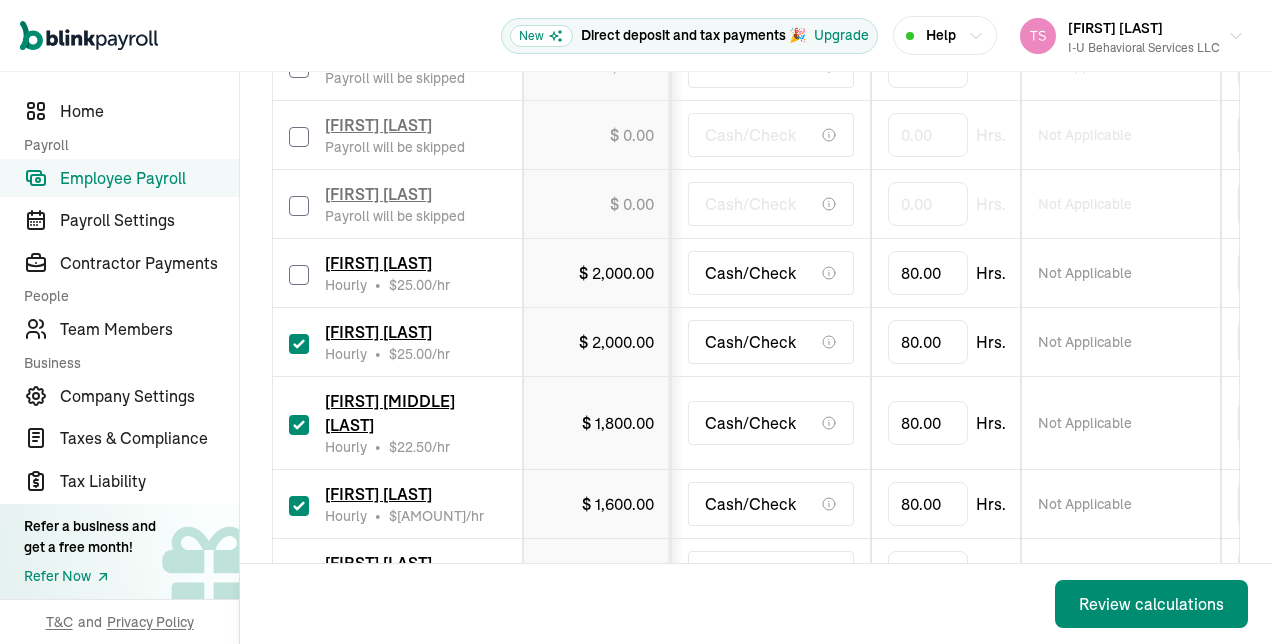 checkbox on "false" 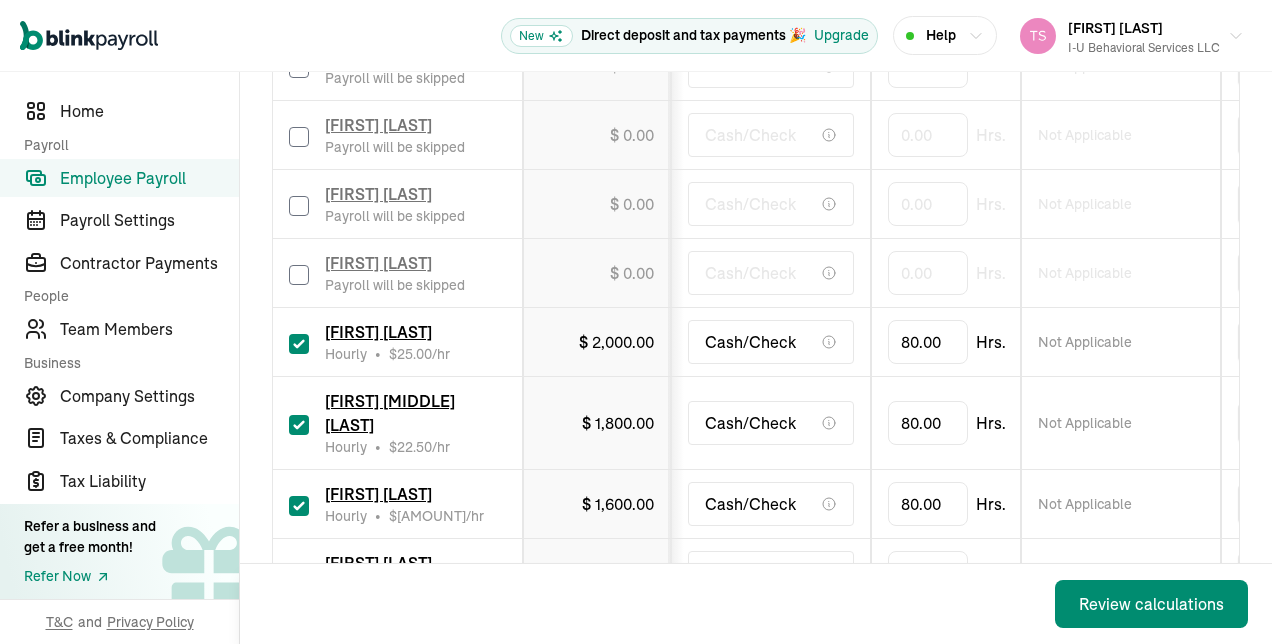 click at bounding box center (299, 344) 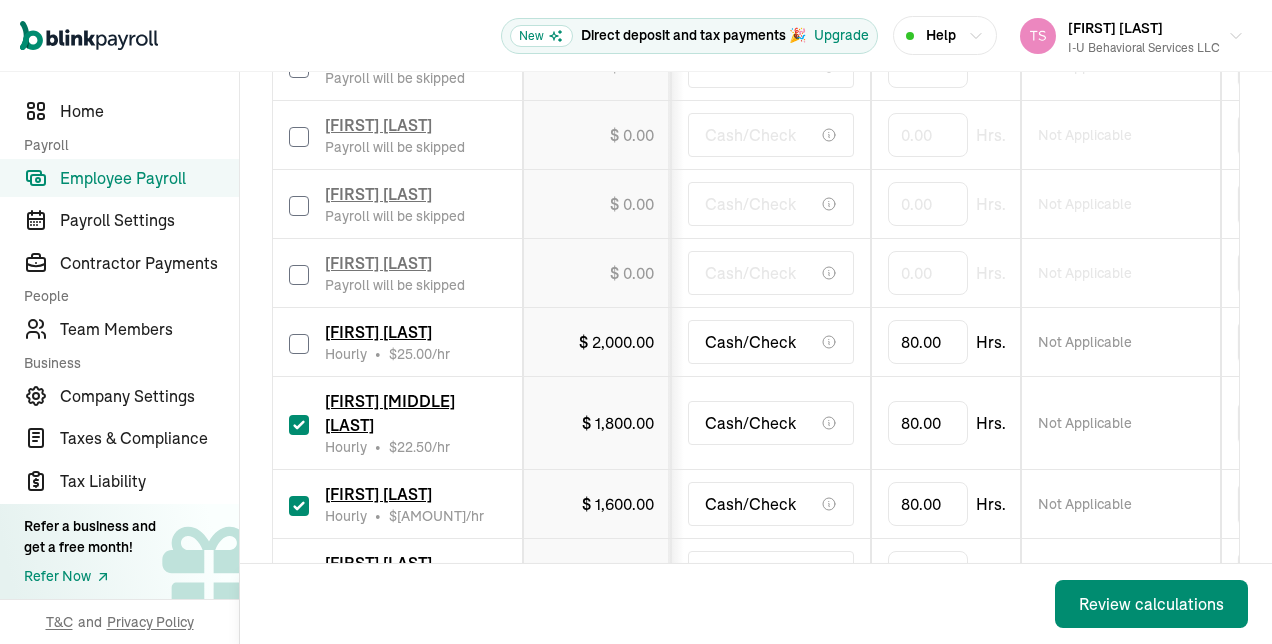 checkbox on "false" 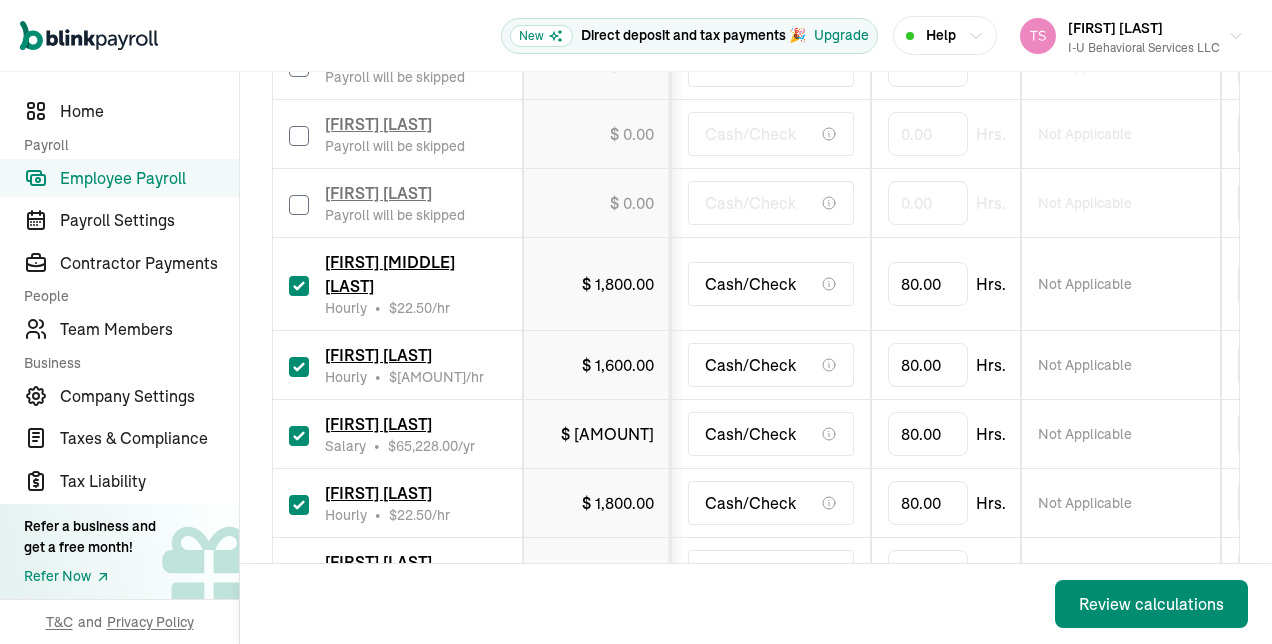 scroll, scrollTop: 1309, scrollLeft: 0, axis: vertical 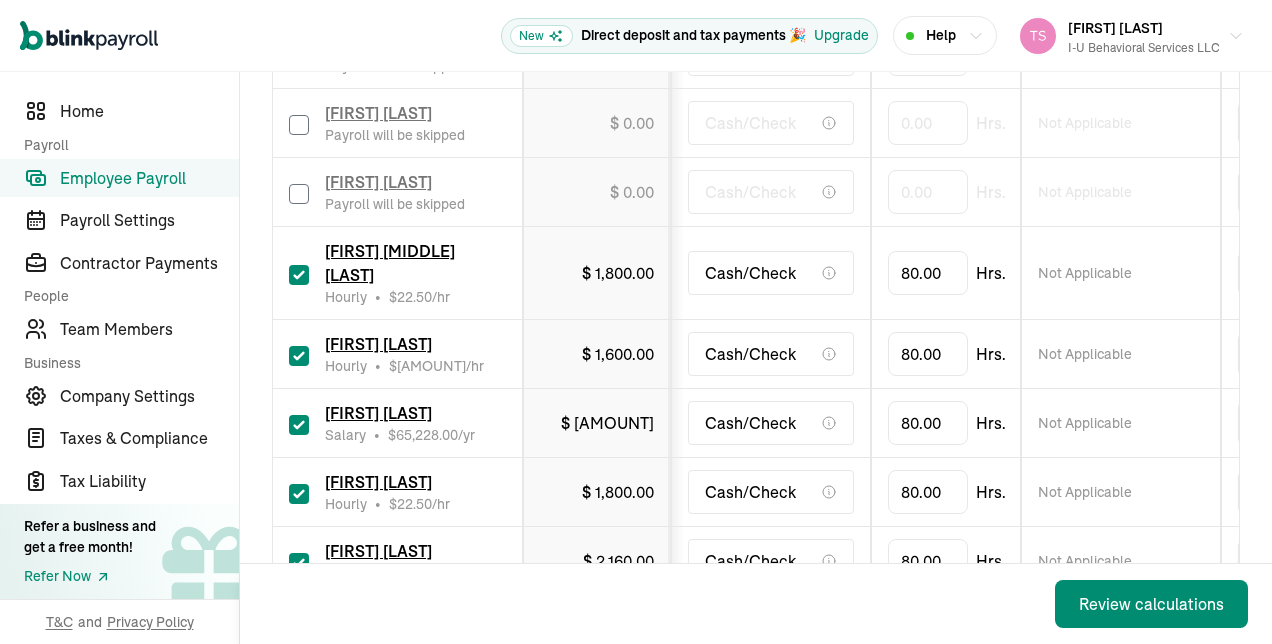 click at bounding box center [299, 275] 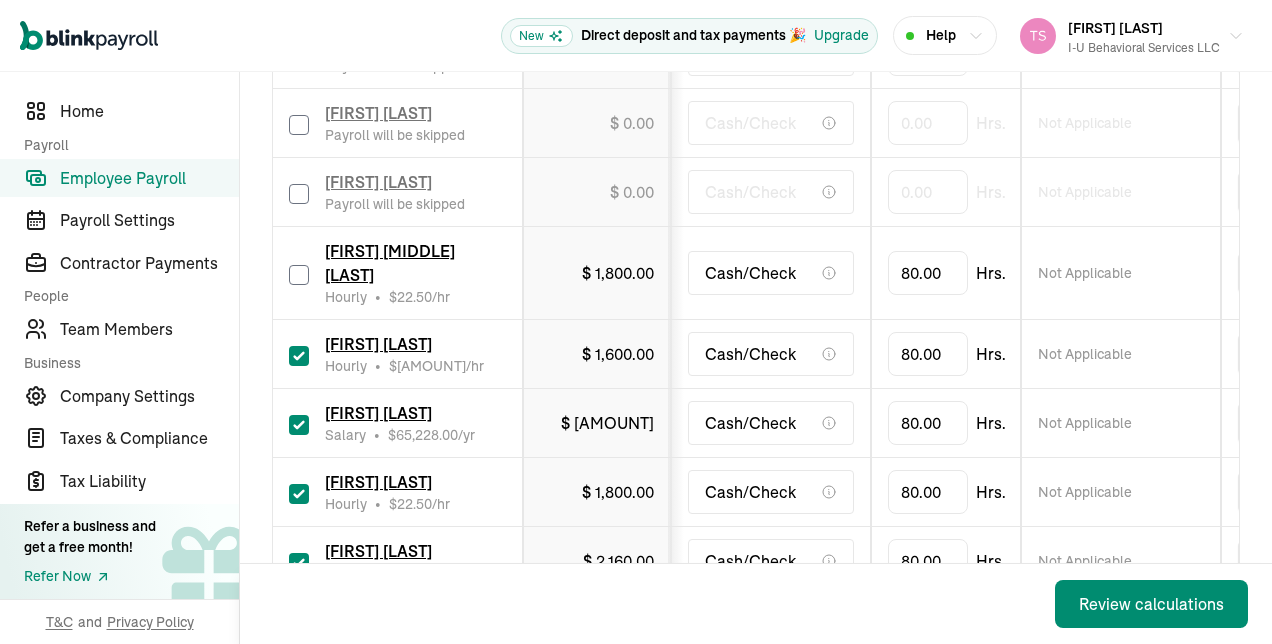 checkbox on "false" 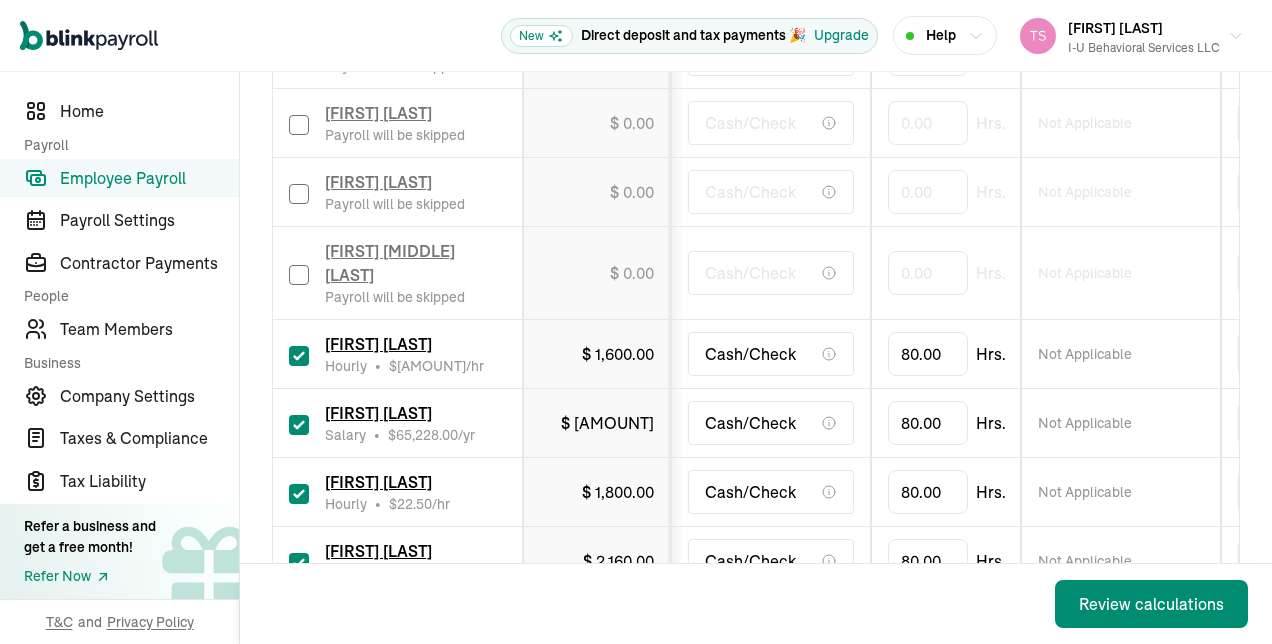 click at bounding box center [299, 356] 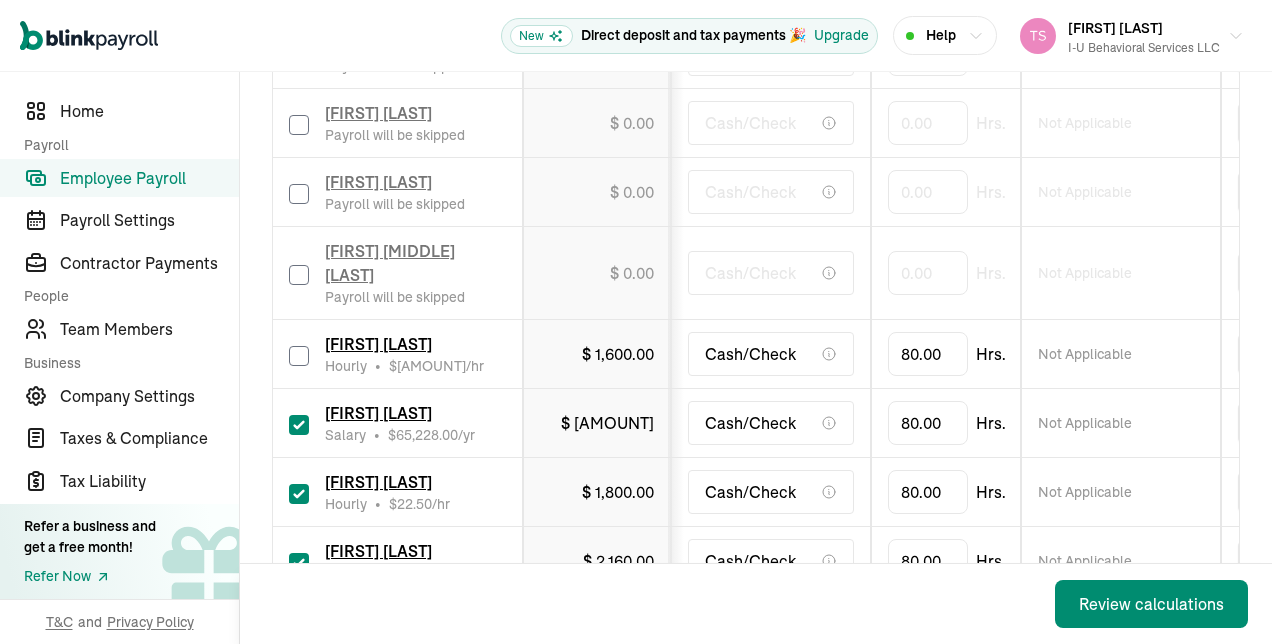 checkbox on "false" 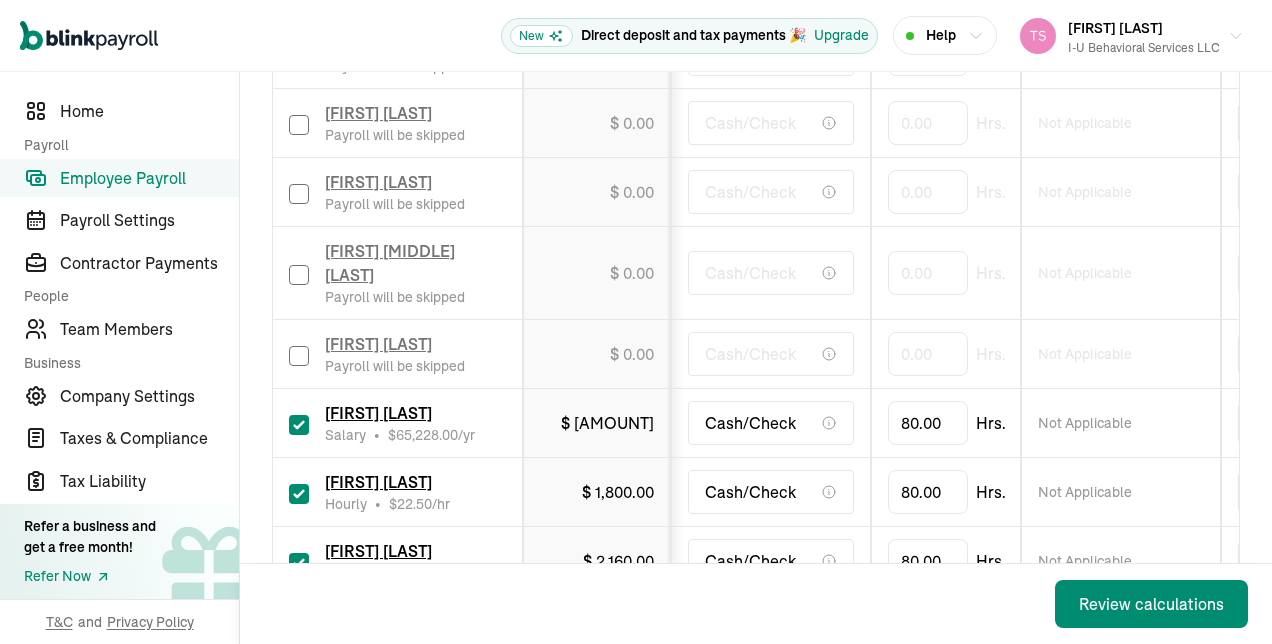 type on "0.00" 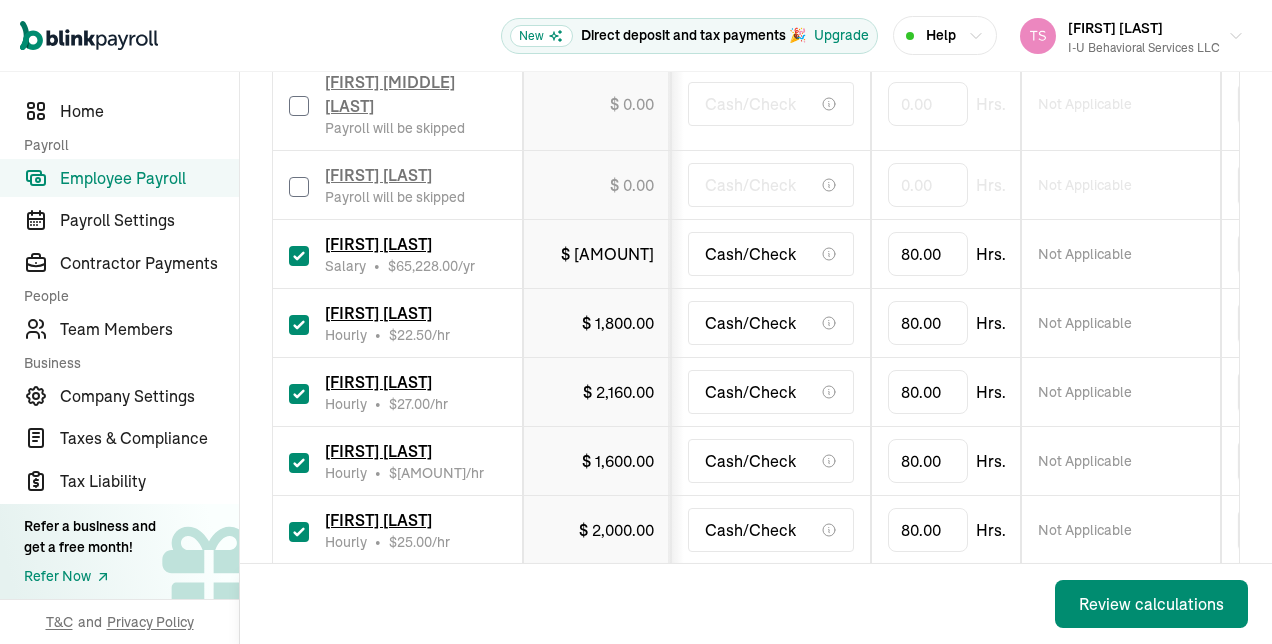 scroll, scrollTop: 1478, scrollLeft: 0, axis: vertical 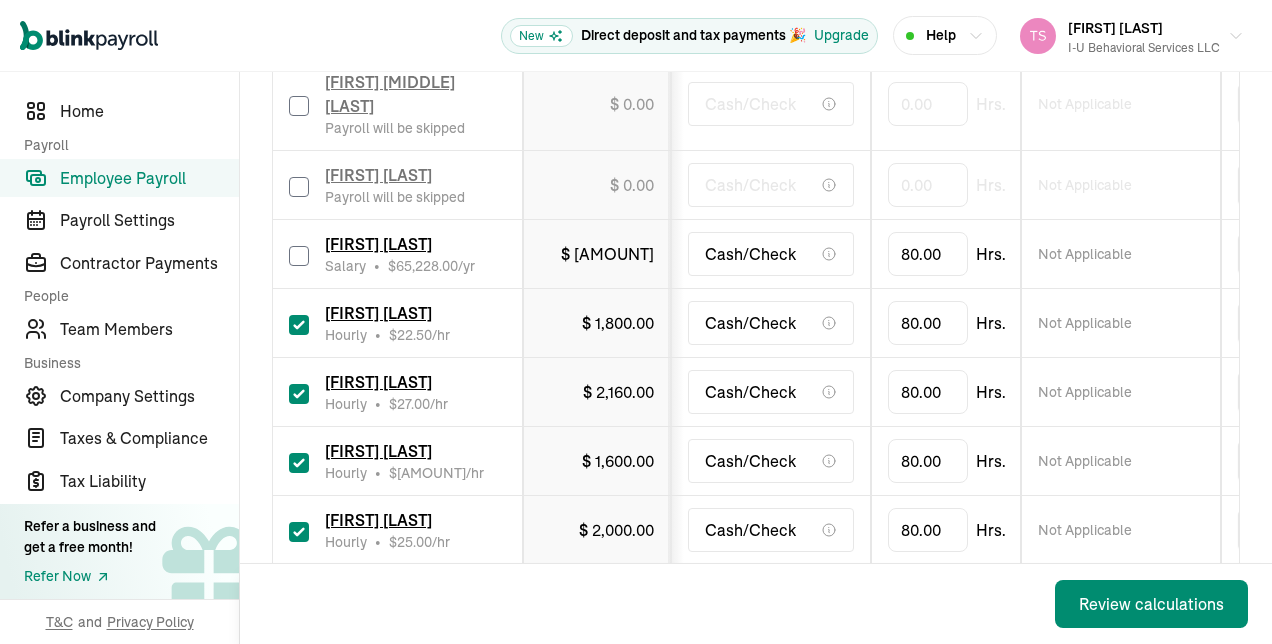 checkbox on "false" 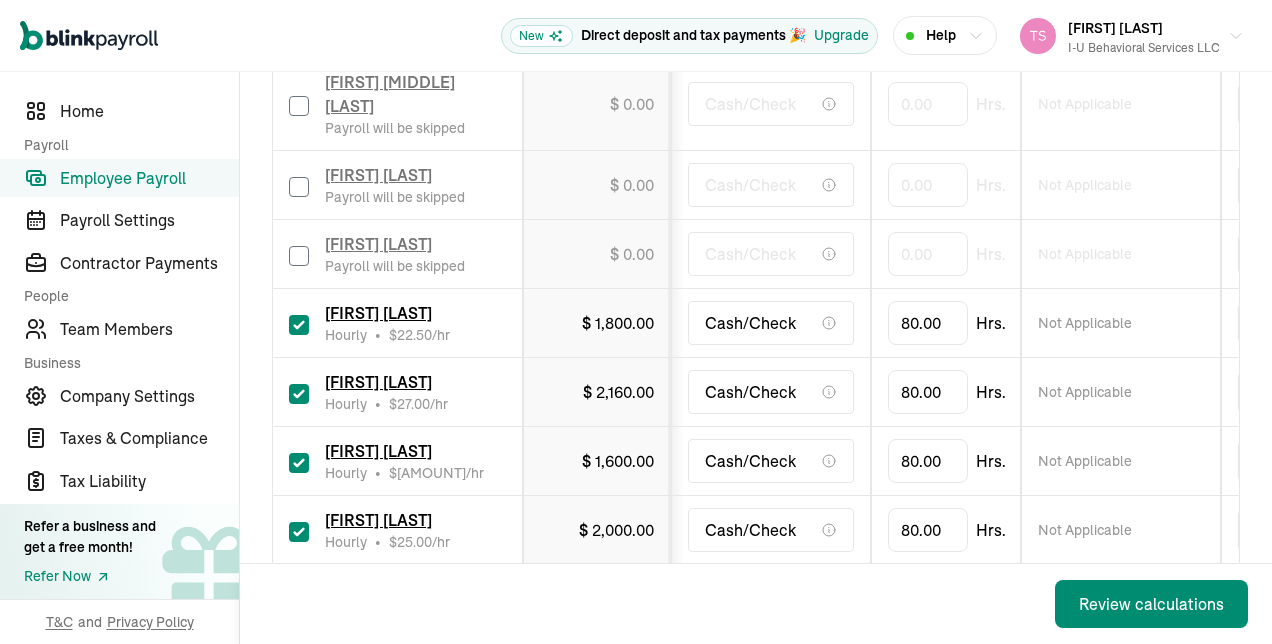 click at bounding box center (299, 325) 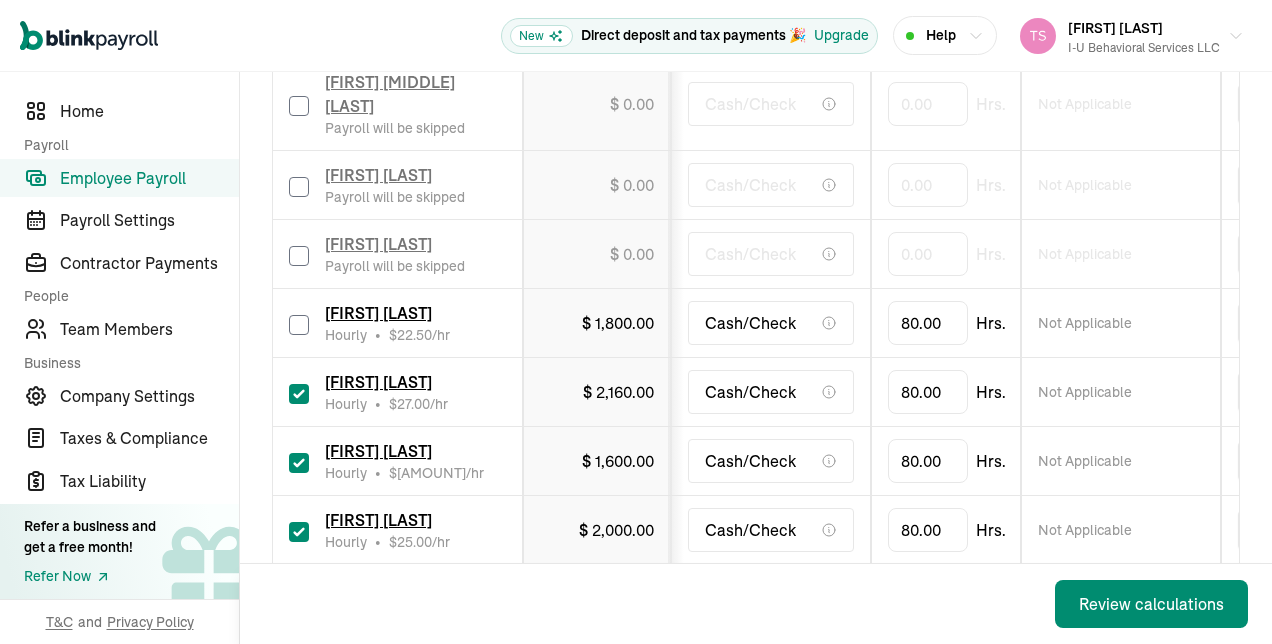 checkbox on "false" 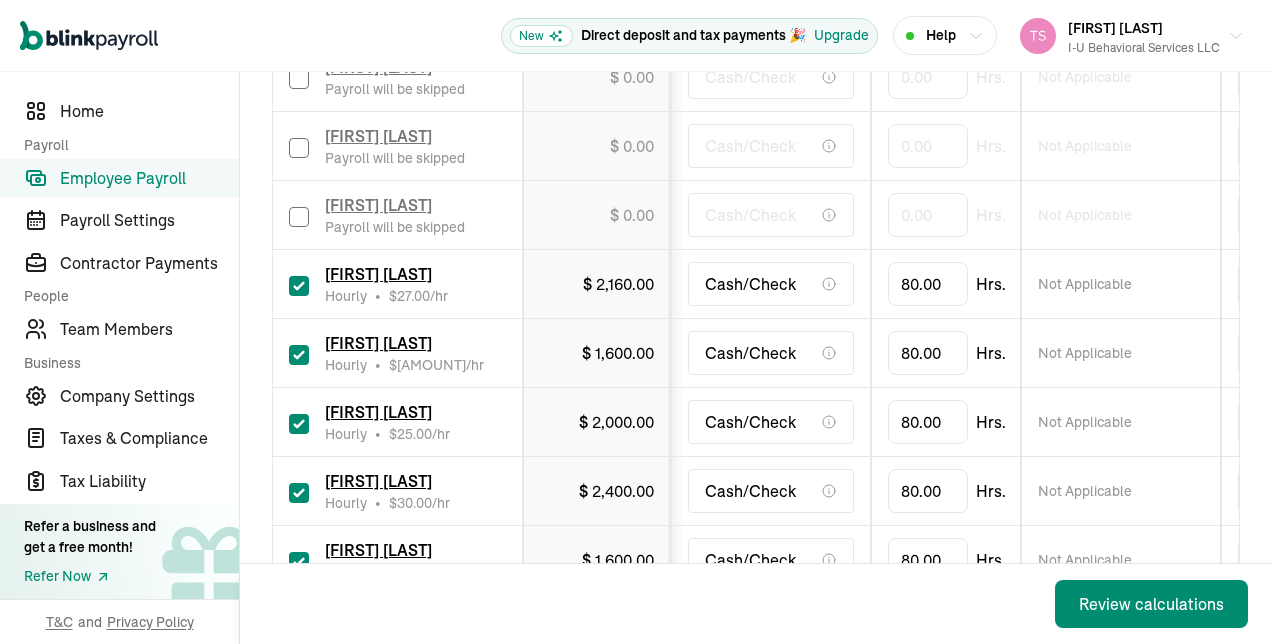 scroll, scrollTop: 1608, scrollLeft: 0, axis: vertical 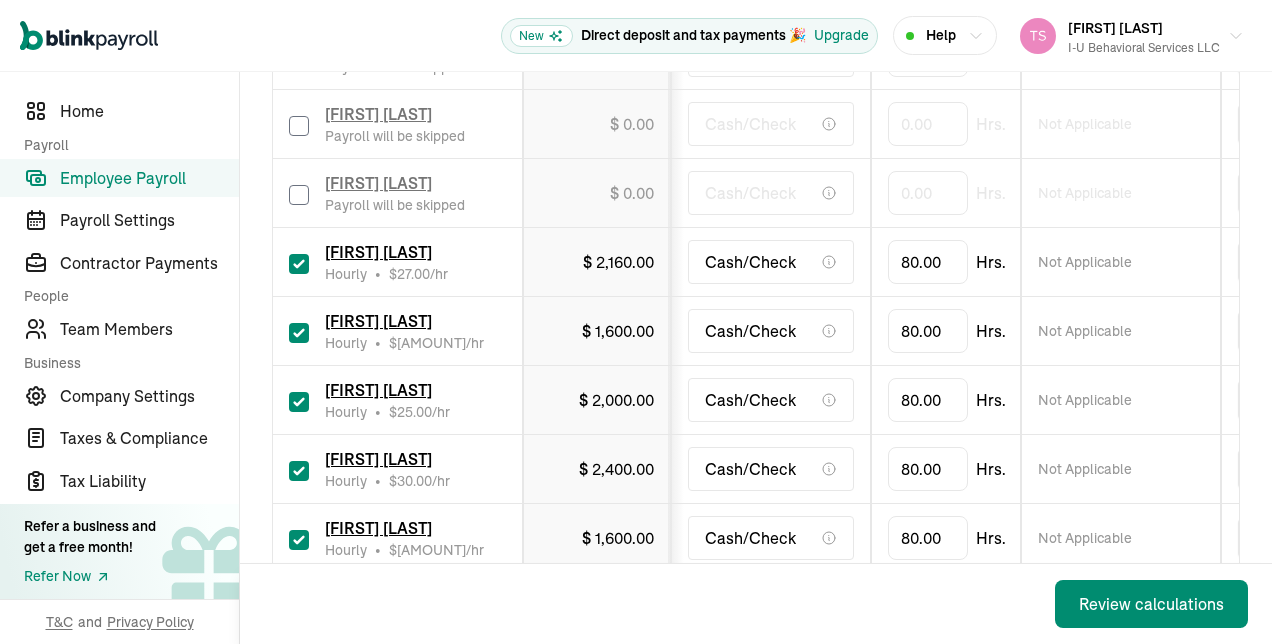 click at bounding box center (299, 264) 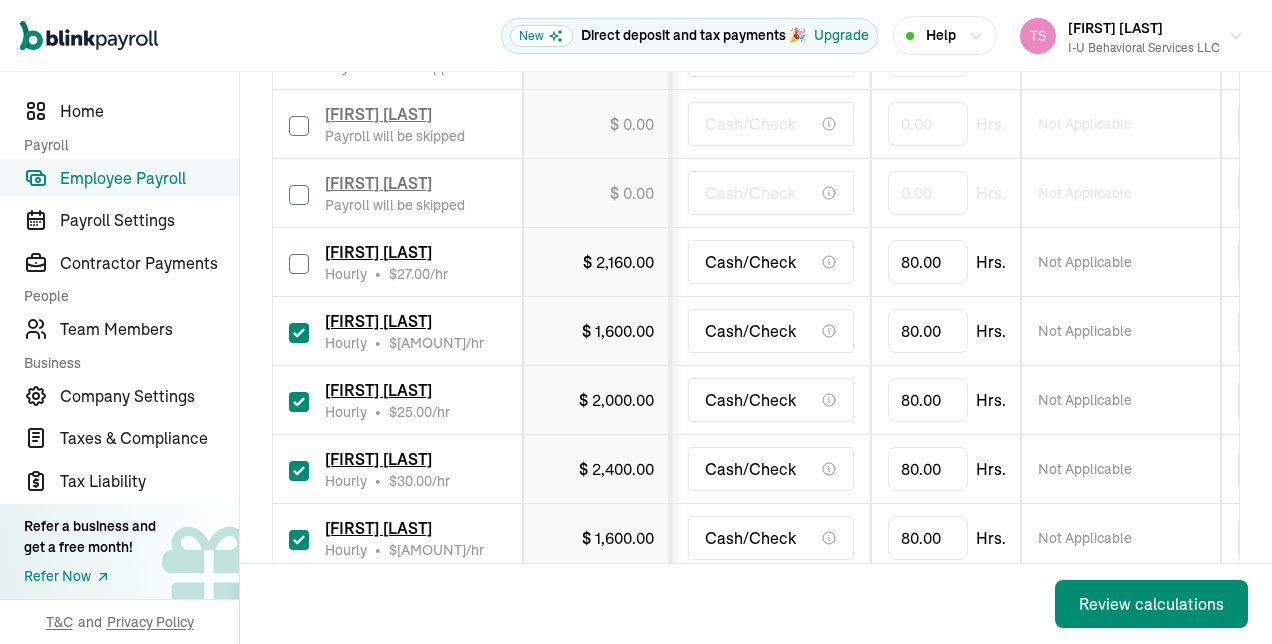 checkbox on "false" 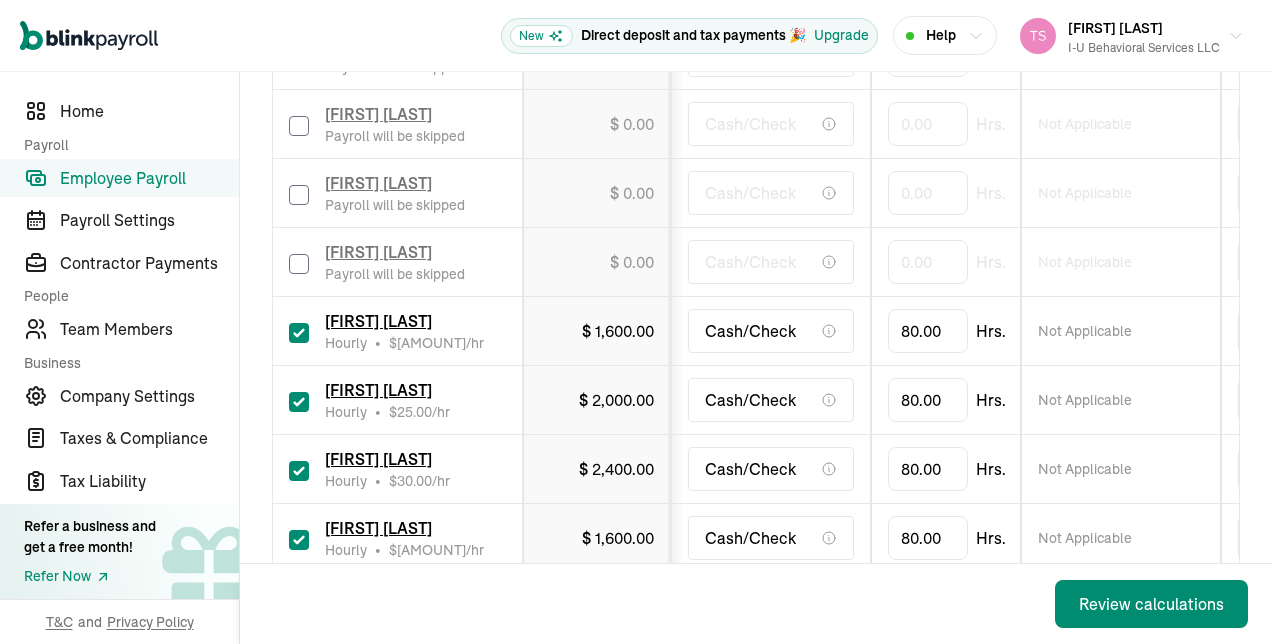 click at bounding box center [299, 333] 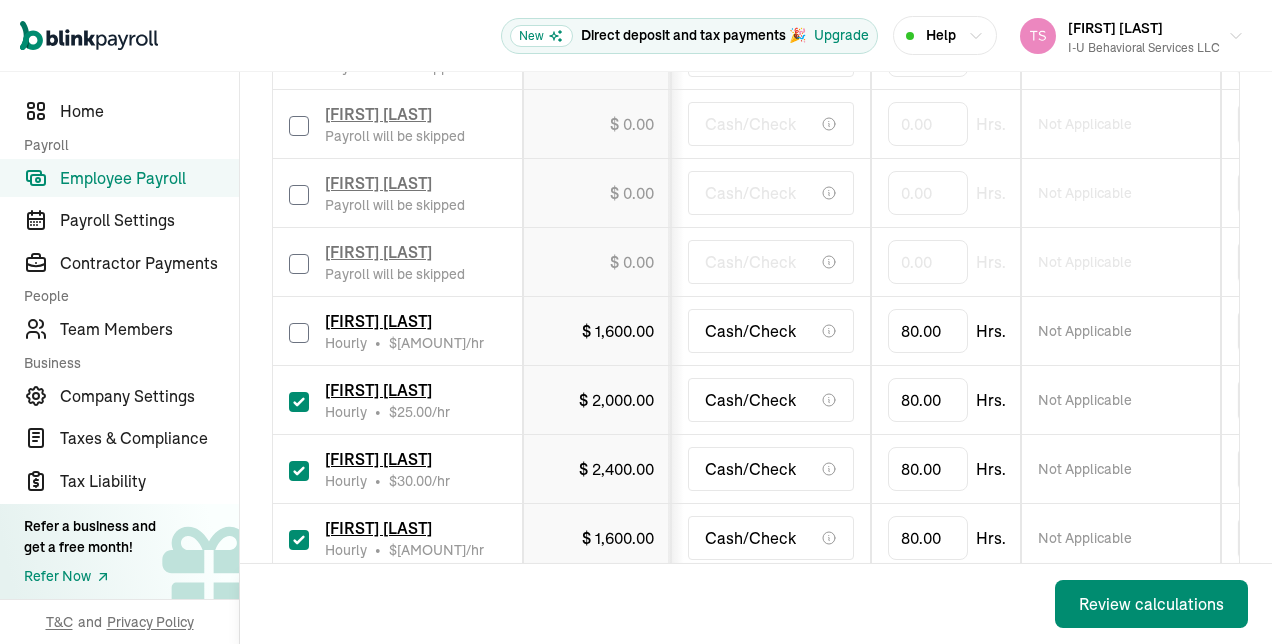 checkbox on "false" 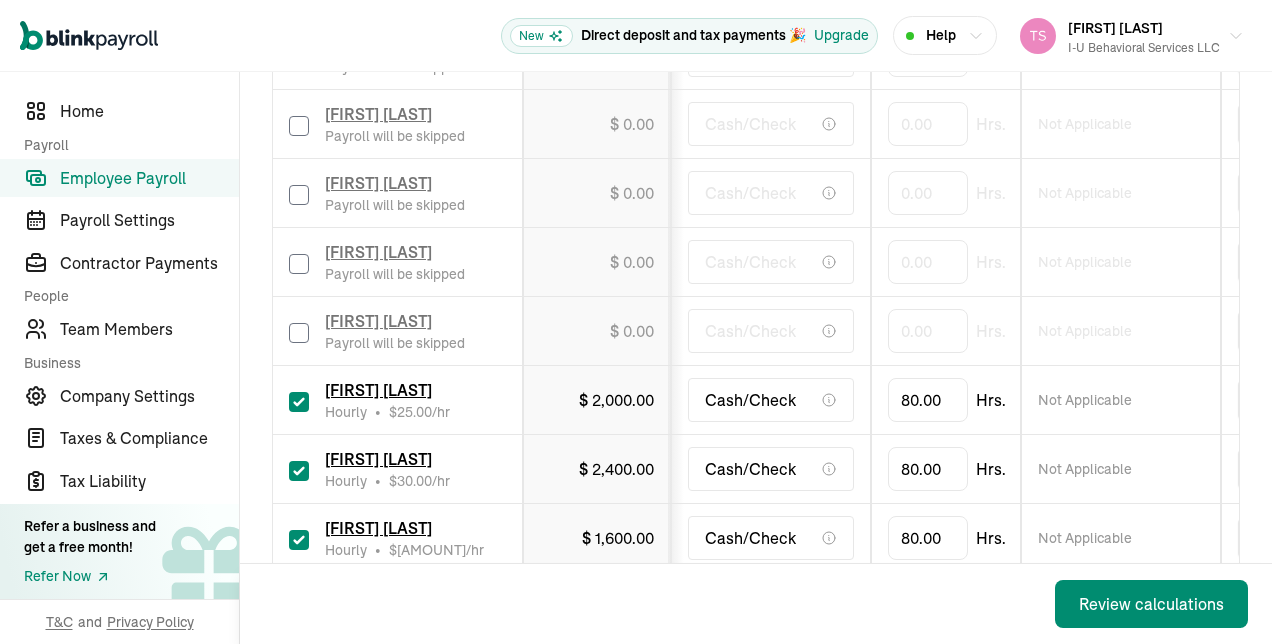 click at bounding box center [299, 402] 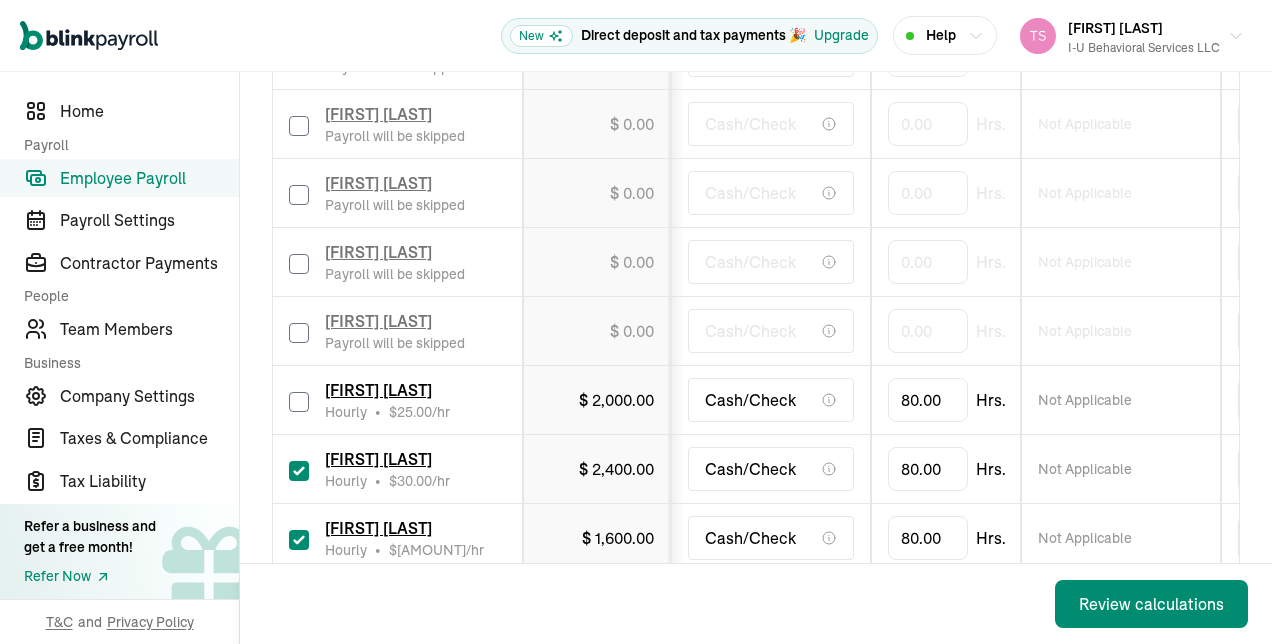 checkbox on "false" 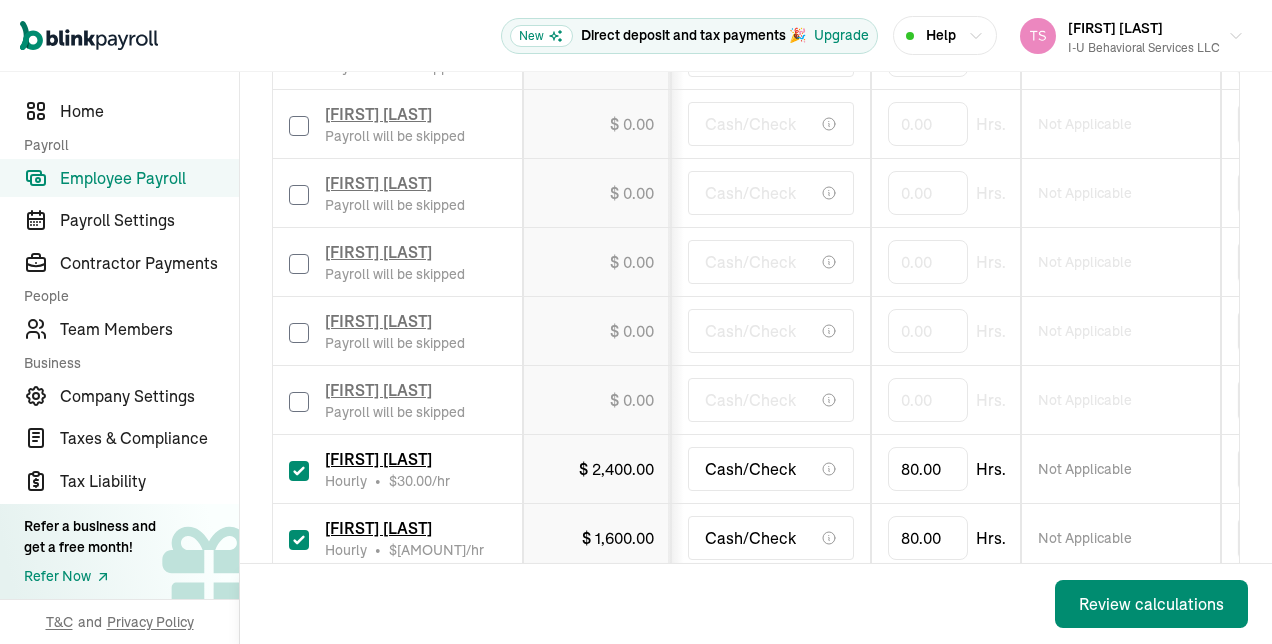 scroll, scrollTop: 0, scrollLeft: 2, axis: horizontal 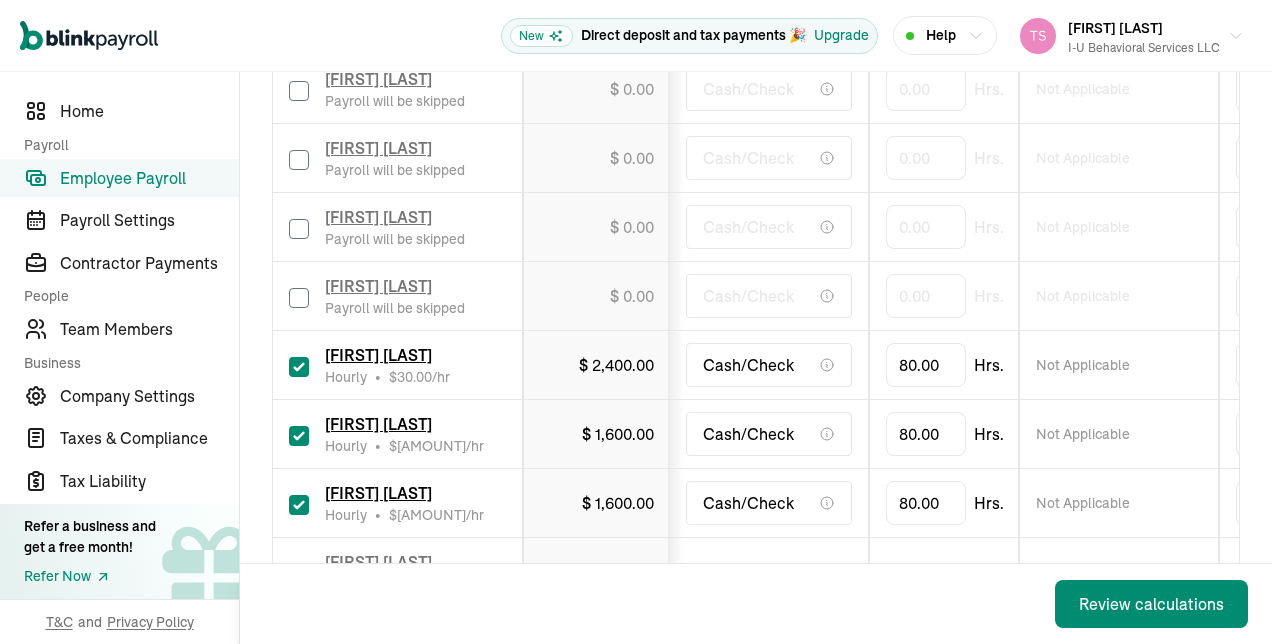 drag, startPoint x: 68, startPoint y: 122, endPoint x: 126, endPoint y: 14, distance: 122.588745 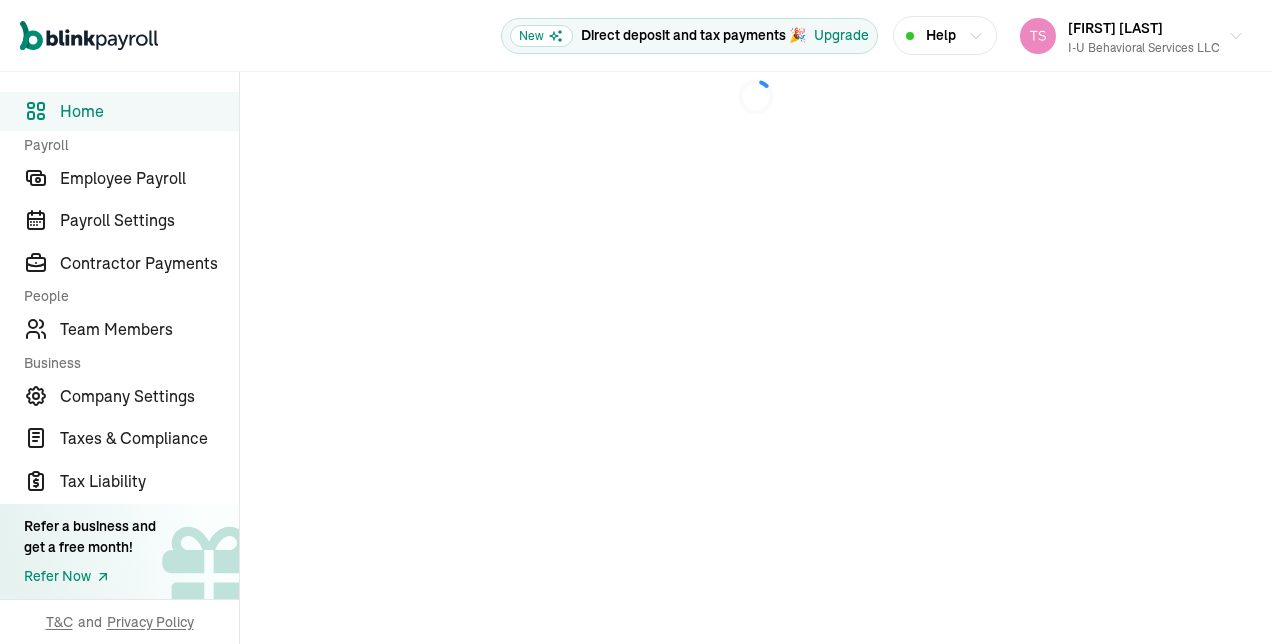 scroll, scrollTop: 0, scrollLeft: 0, axis: both 